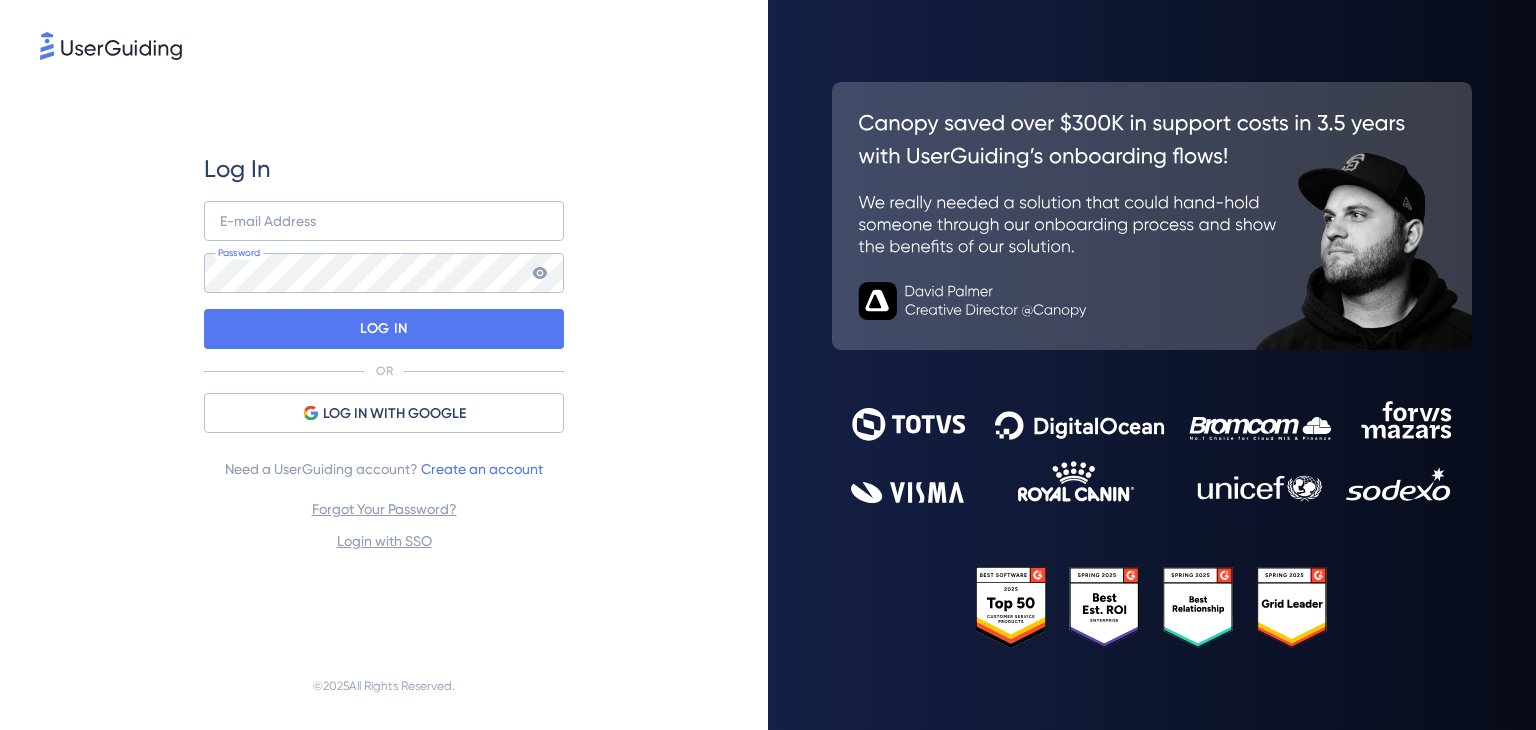 scroll, scrollTop: 0, scrollLeft: 0, axis: both 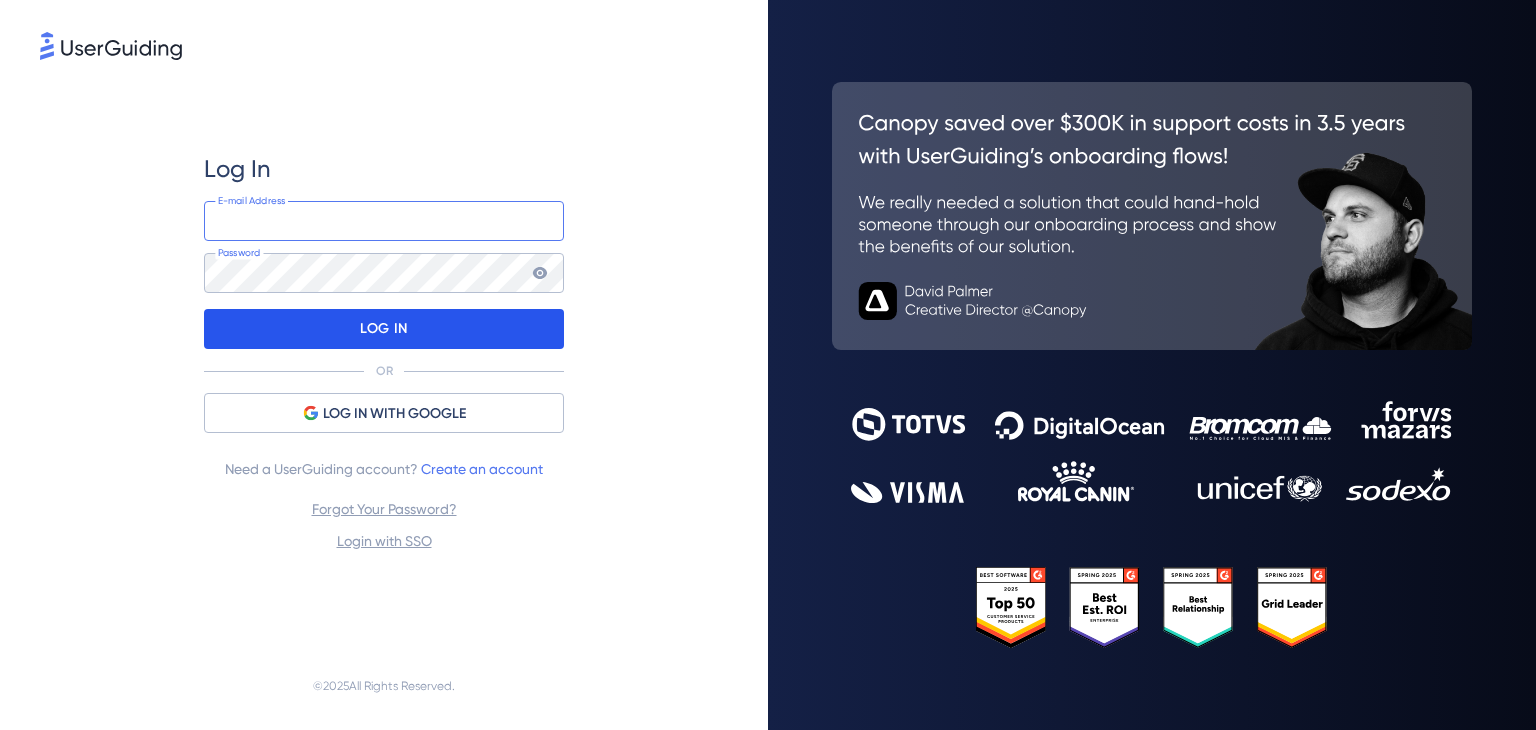 type on "[USERNAME]@[DOMAIN].com" 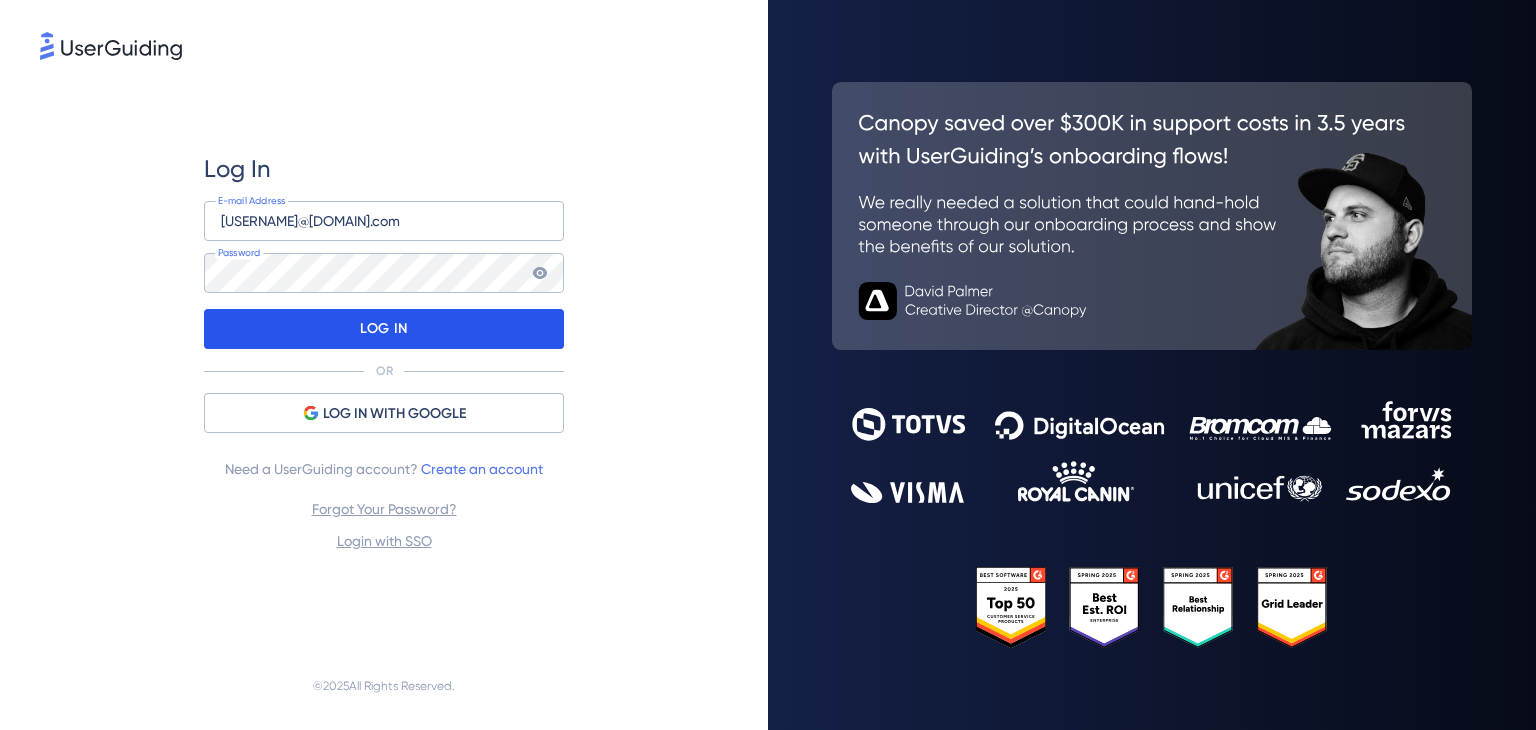click on "LOG IN" at bounding box center (383, 329) 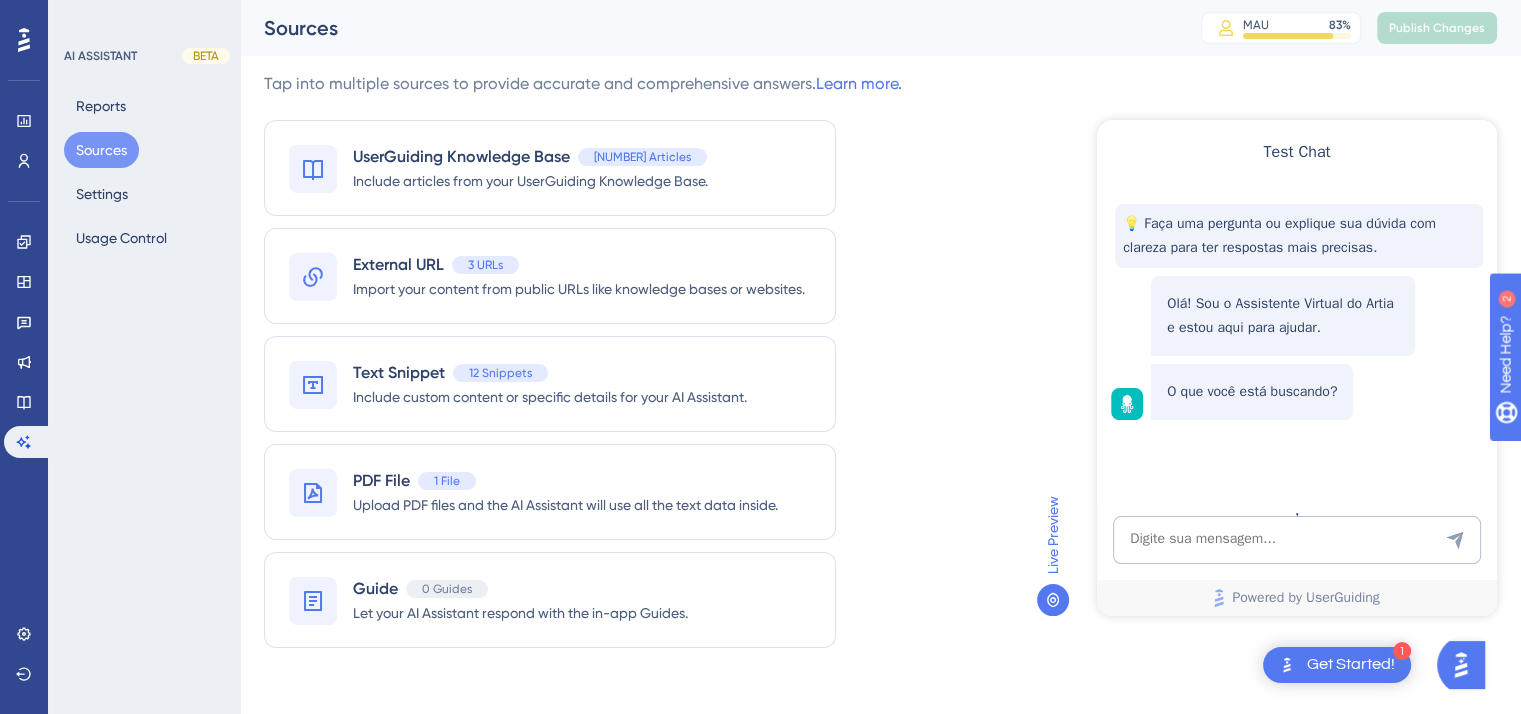 scroll, scrollTop: 0, scrollLeft: 0, axis: both 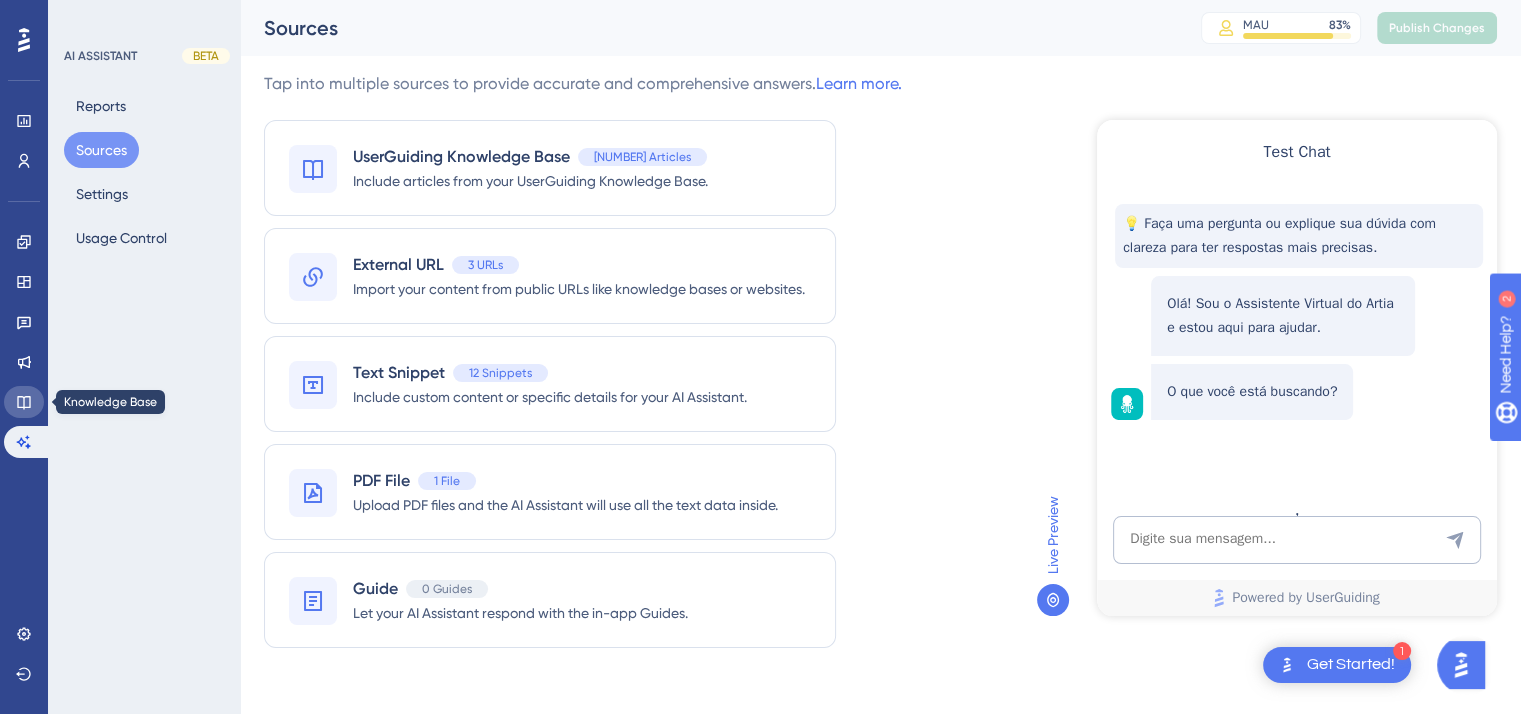 click 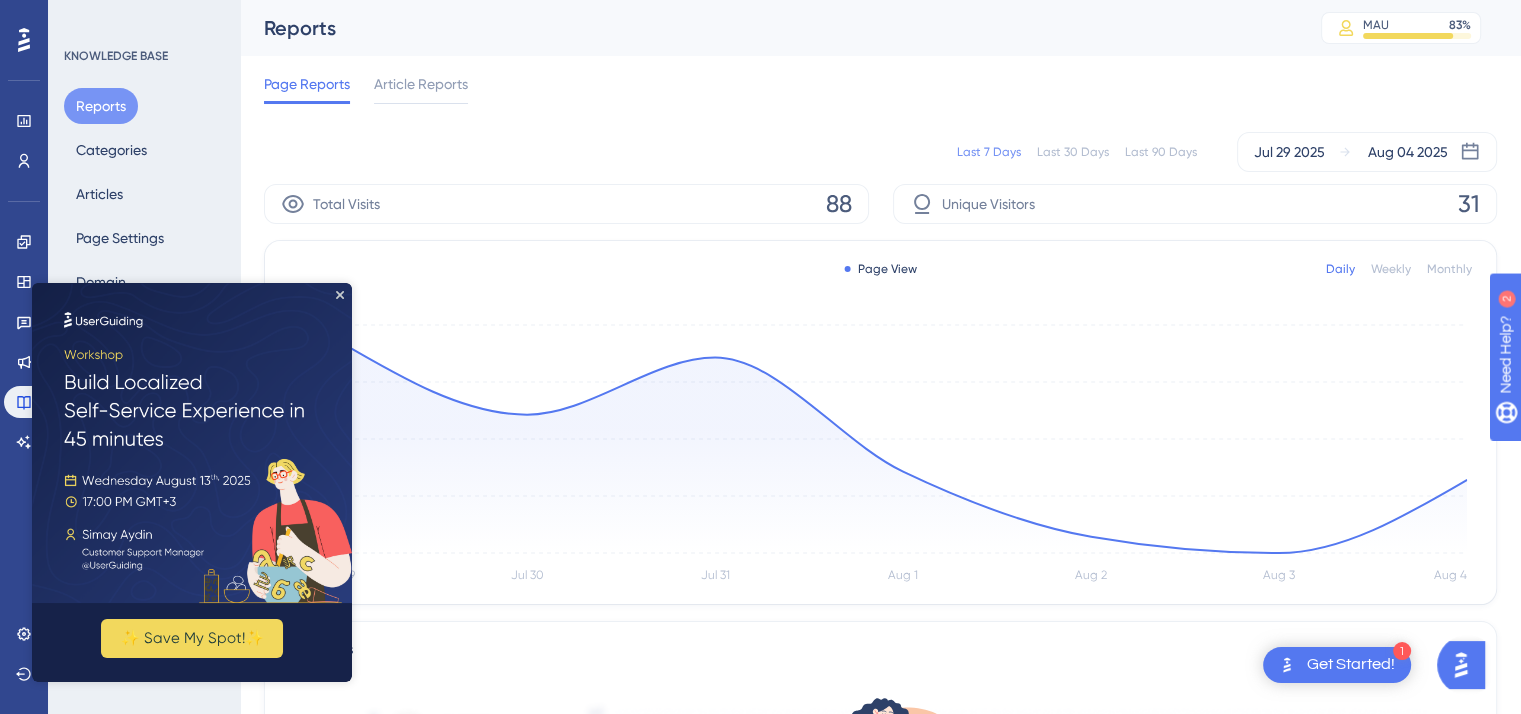 click on "Total Visits 88 Unique Visitors 31 Page View Daily Weekly Monthly Jul 29 Jul 30 Jul 31 Aug 1 Aug 2 Aug 3 Aug 4 0 7 14 21 28 Reactions No Data to Show Yet Once you start getting interactions, they will be listed here Searches Export CSV KEYWORD TOTAL SEARCHES LANGUAGE ARTICLE CLICK RATE analytics analytics 6 6 All Languages All Languages 67% 67% calendario calendario 4 4 All Languages All Languages 50% 50% idp idp 3 3 All Languages All Languages 67% 67% % completo % completo 2 2 All Languages All Languages 50% 50% API API 2 2 All Languages All Languages 50% 50% campos customizados analytics campos customizados analytics 2 2 All Languages All Languages 50% 50% check list check list 2 2 All Languages All Languages 50% 50% completo completo 2 2 All Languages All Languages 50% 50% desvio desvio 2 2 All Languages All Languages 0% 0% importar csv importar csv 2 2 All Languages All Languages 0% 0%" at bounding box center [880, 860] 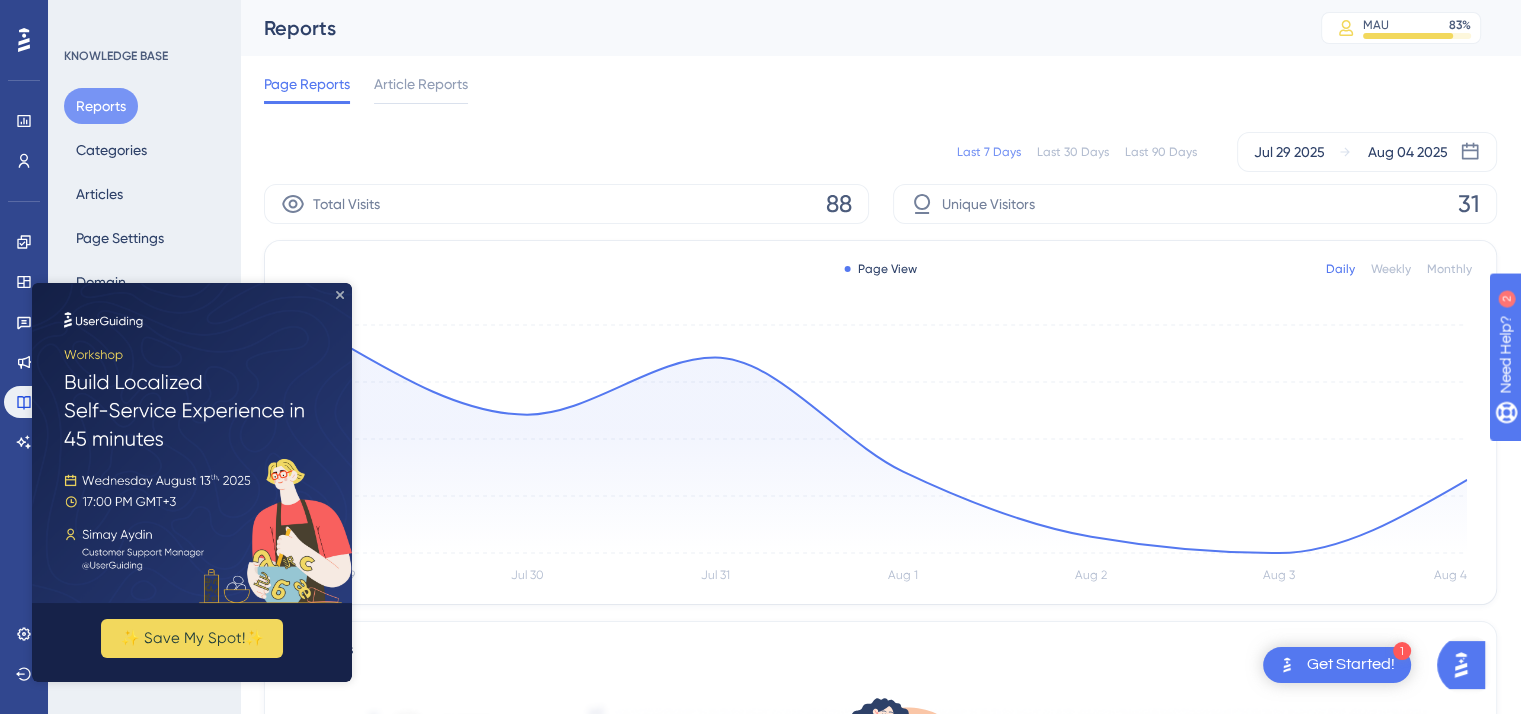 drag, startPoint x: 340, startPoint y: 299, endPoint x: 359, endPoint y: 586, distance: 287.62823 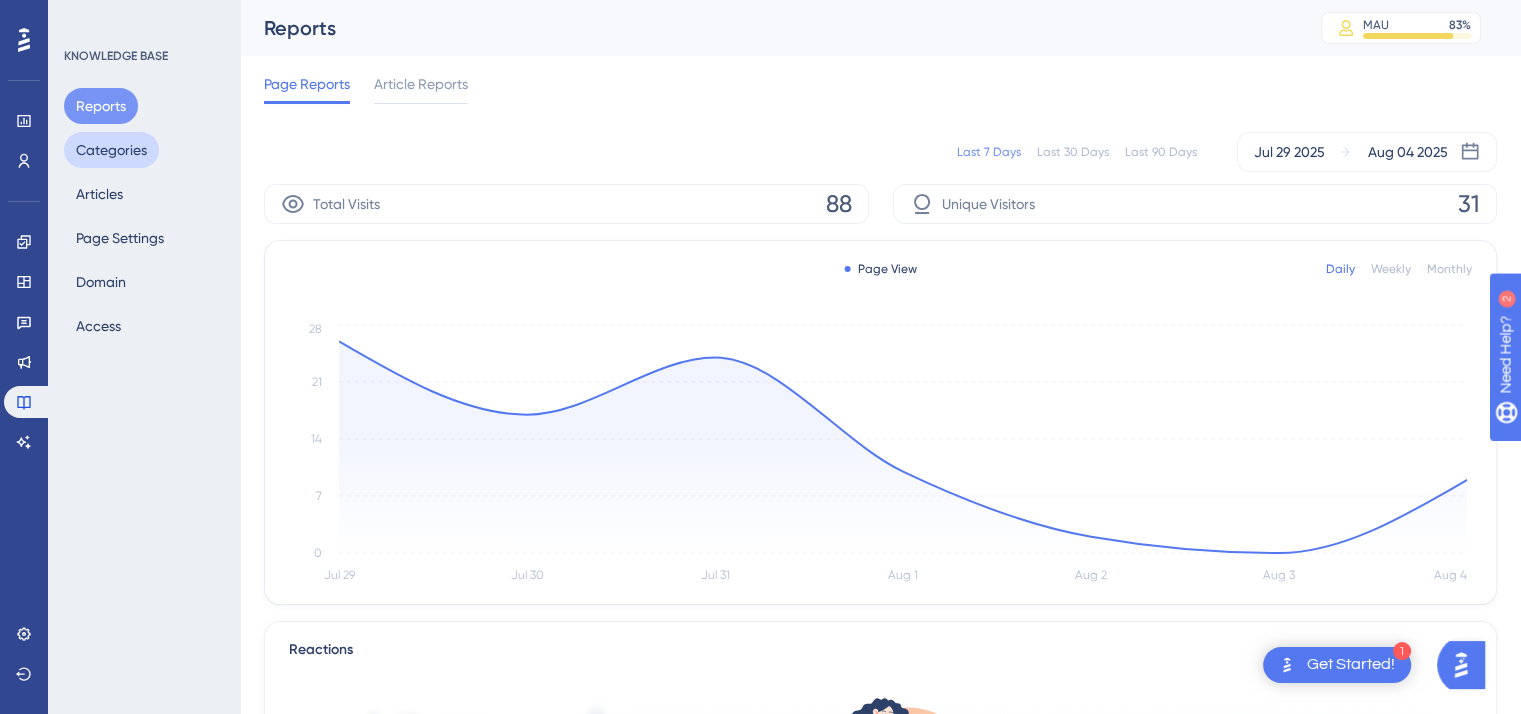 click on "Categories" at bounding box center (111, 150) 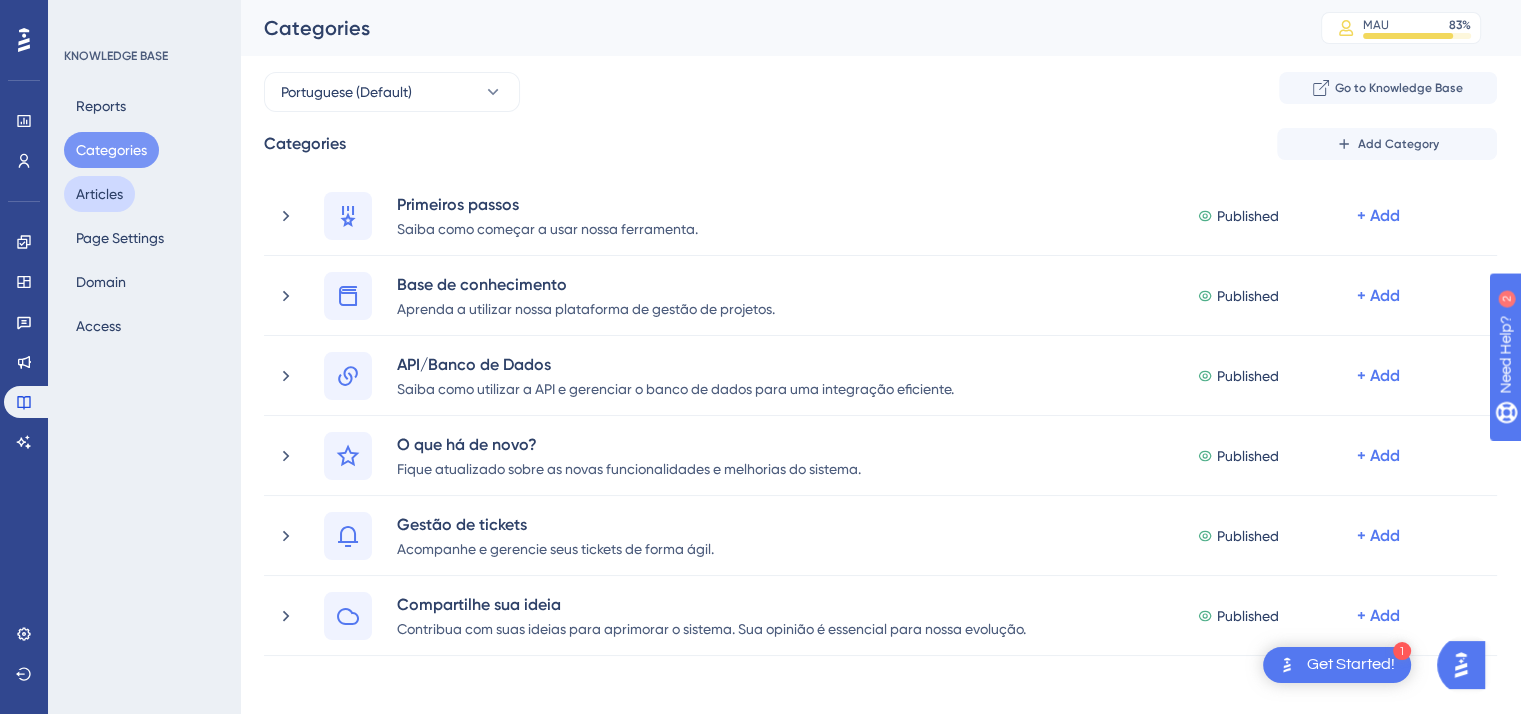 click on "Articles" at bounding box center [99, 194] 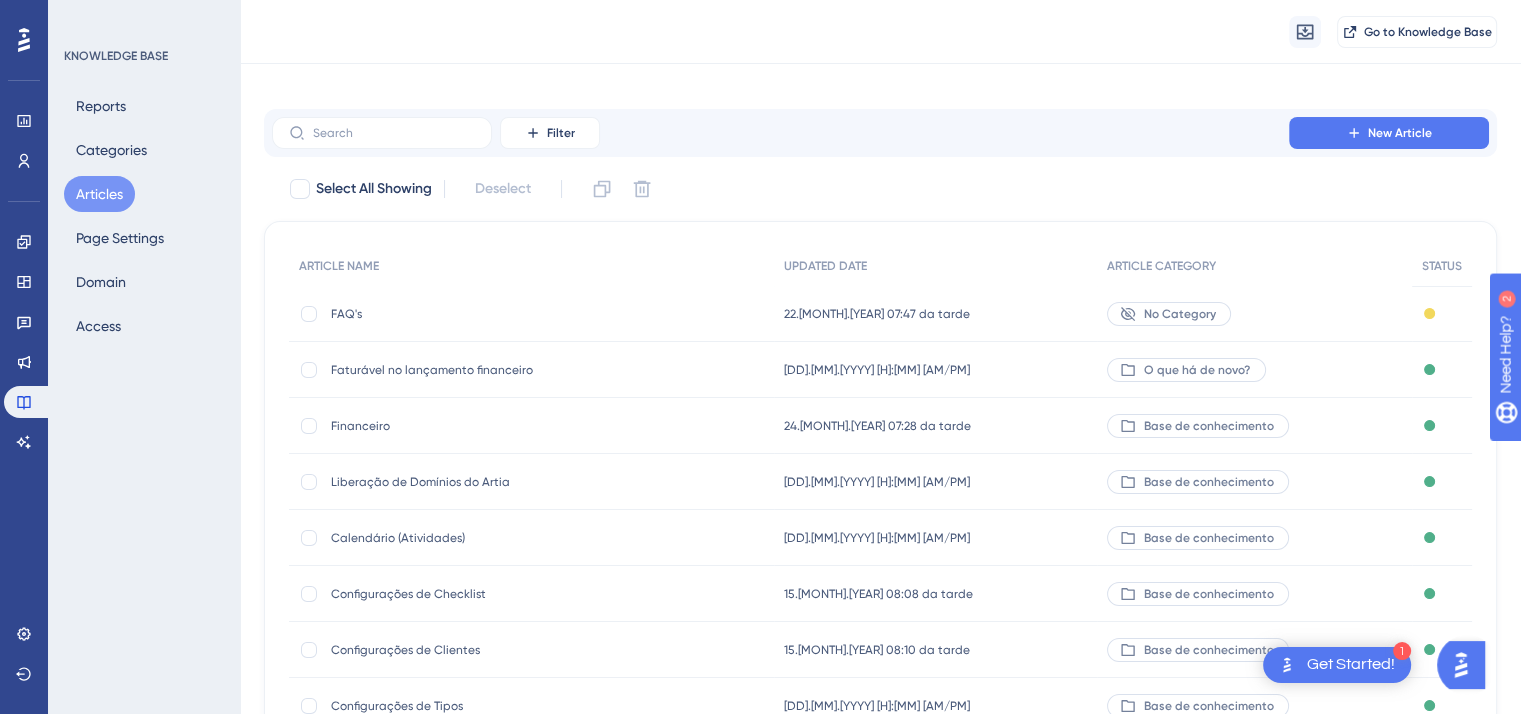 scroll, scrollTop: 0, scrollLeft: 0, axis: both 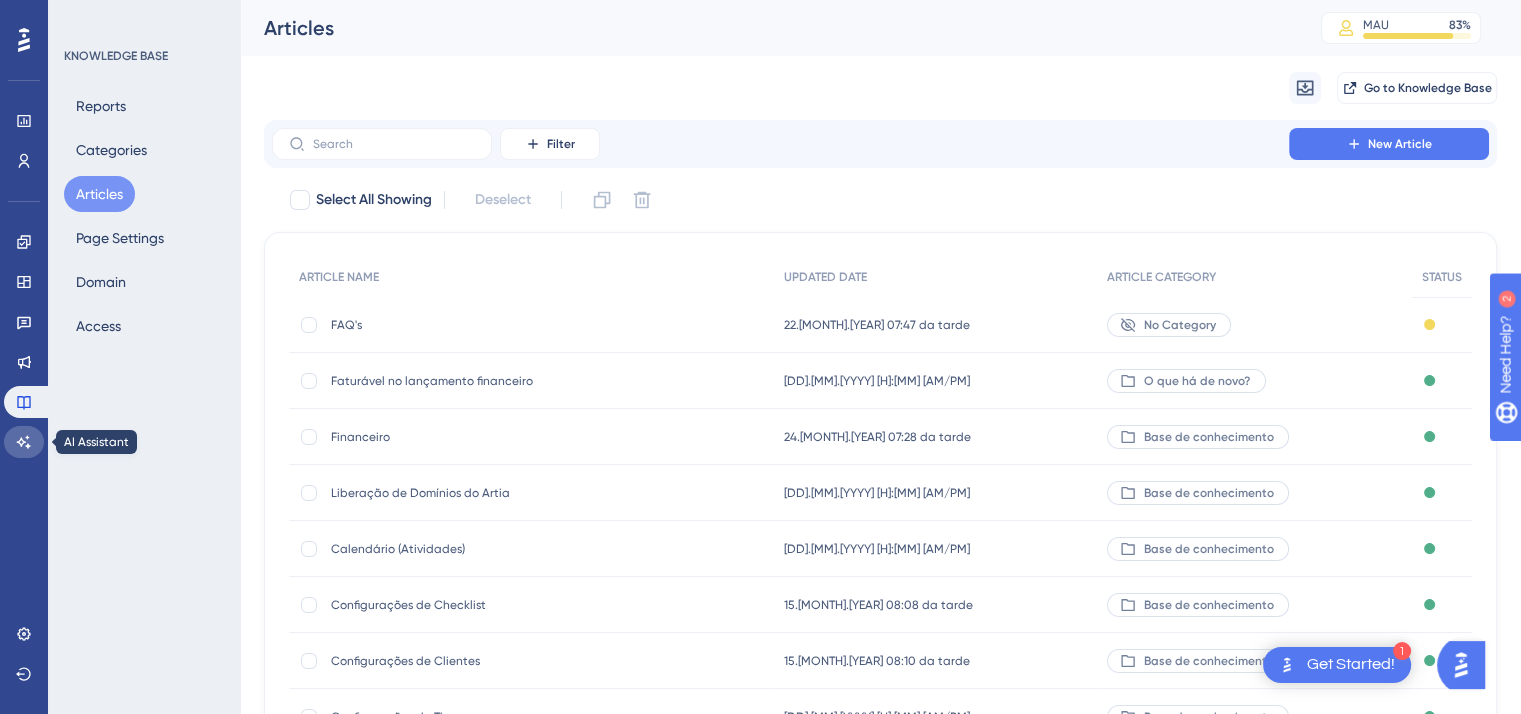 click 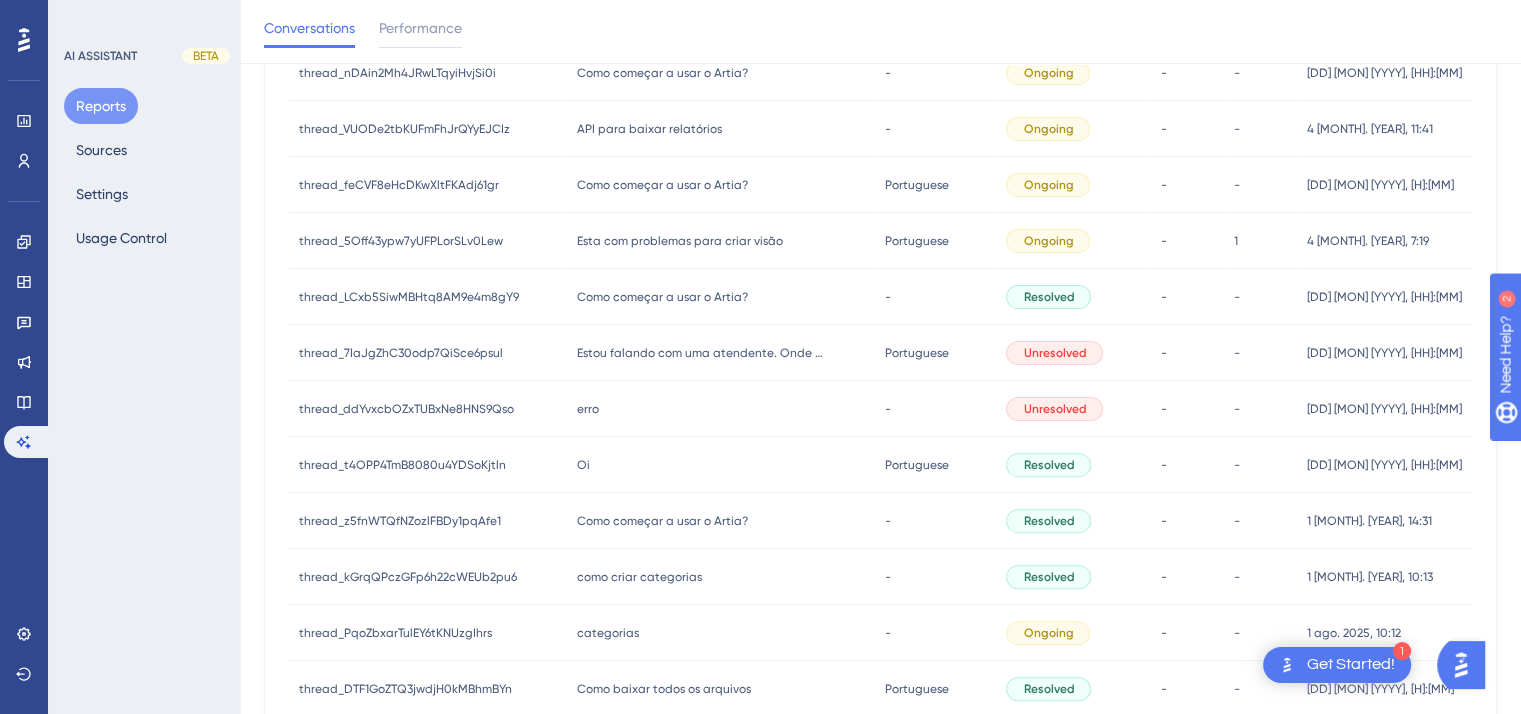 scroll, scrollTop: 191, scrollLeft: 0, axis: vertical 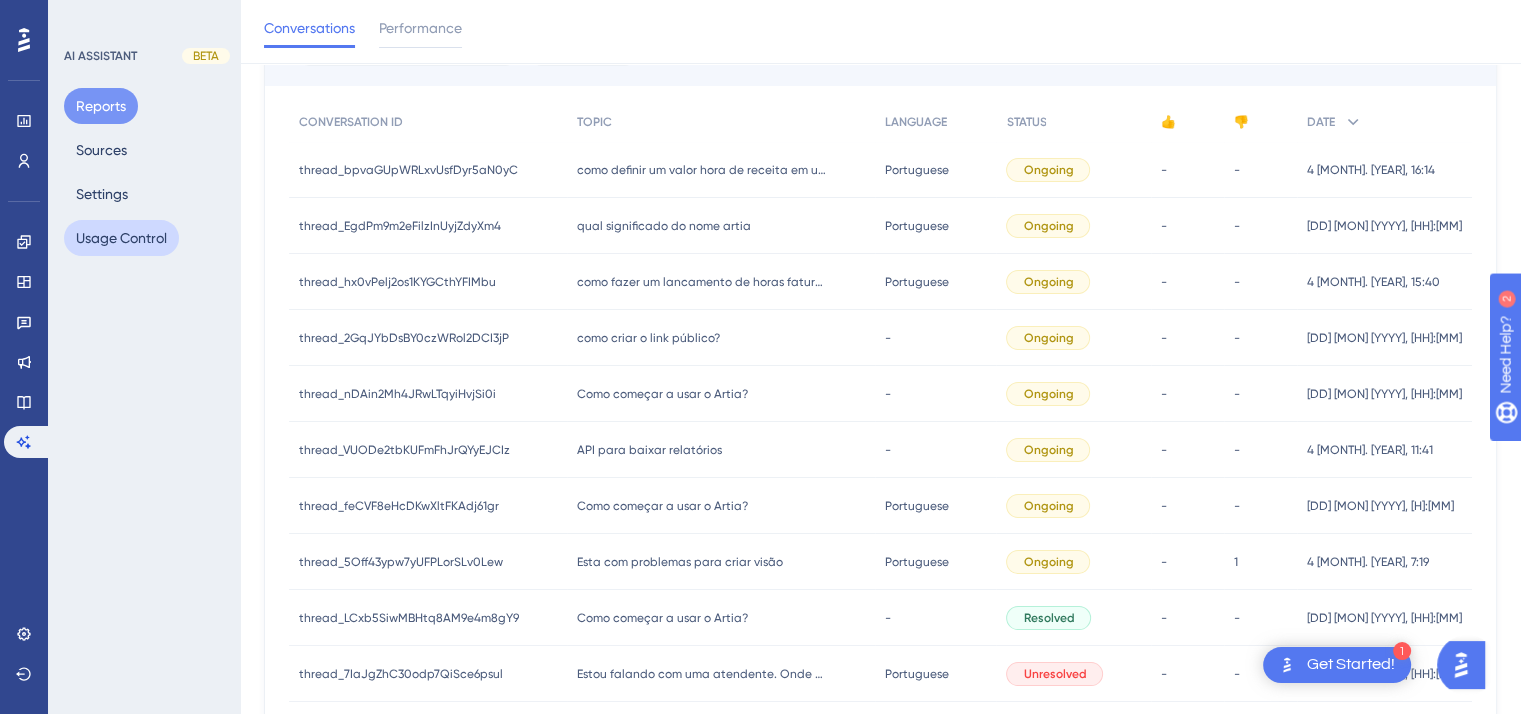 click on "Usage Control" at bounding box center [121, 238] 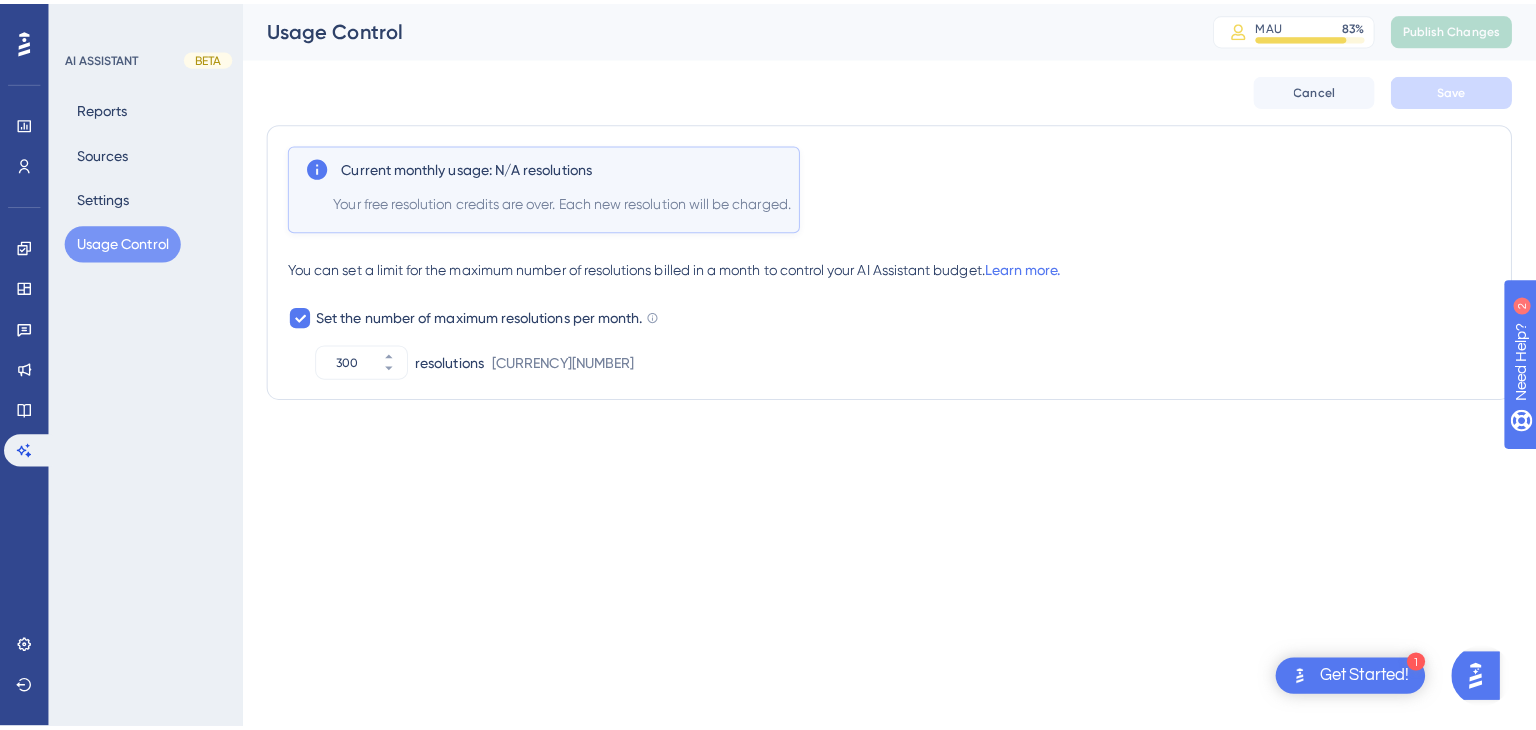 scroll, scrollTop: 0, scrollLeft: 0, axis: both 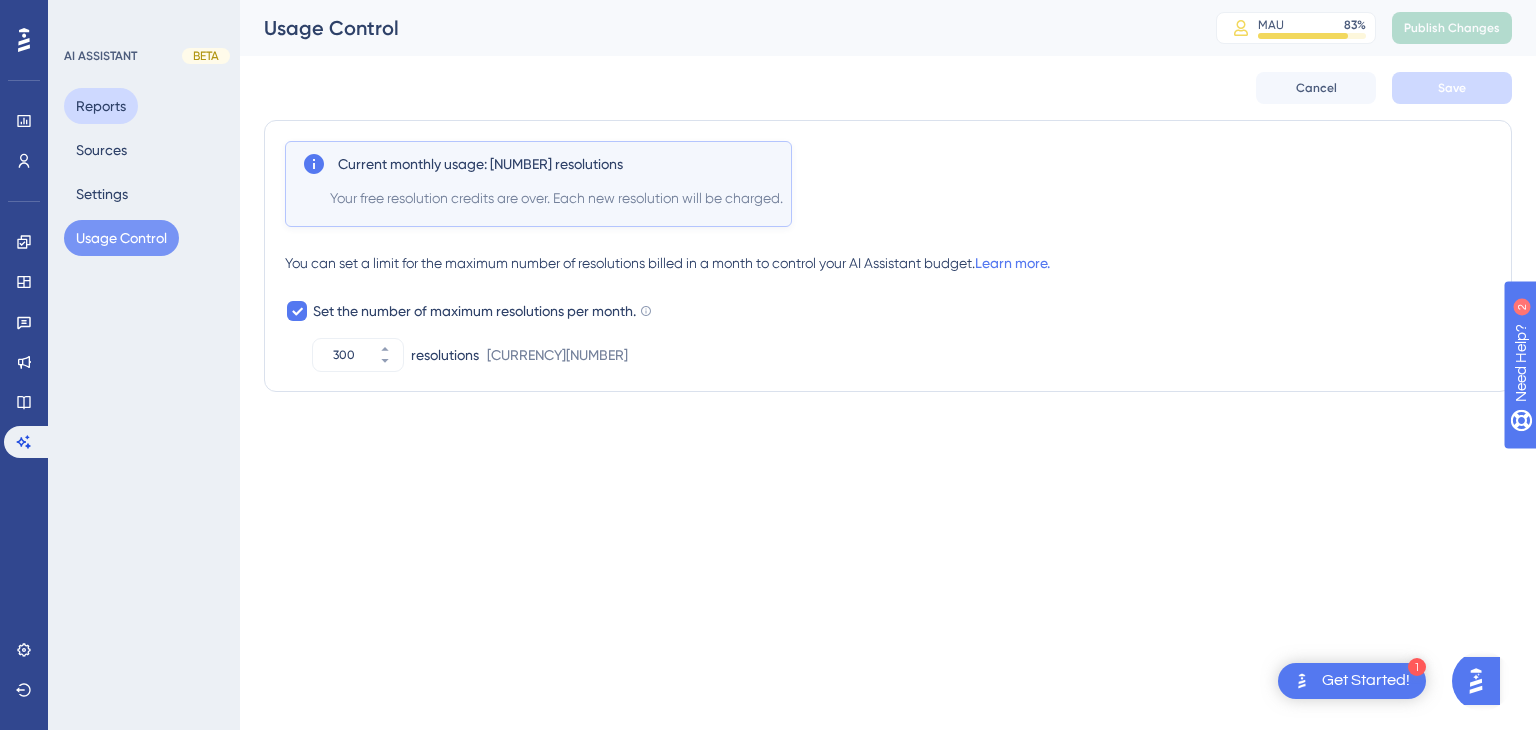 click on "Reports" at bounding box center [101, 106] 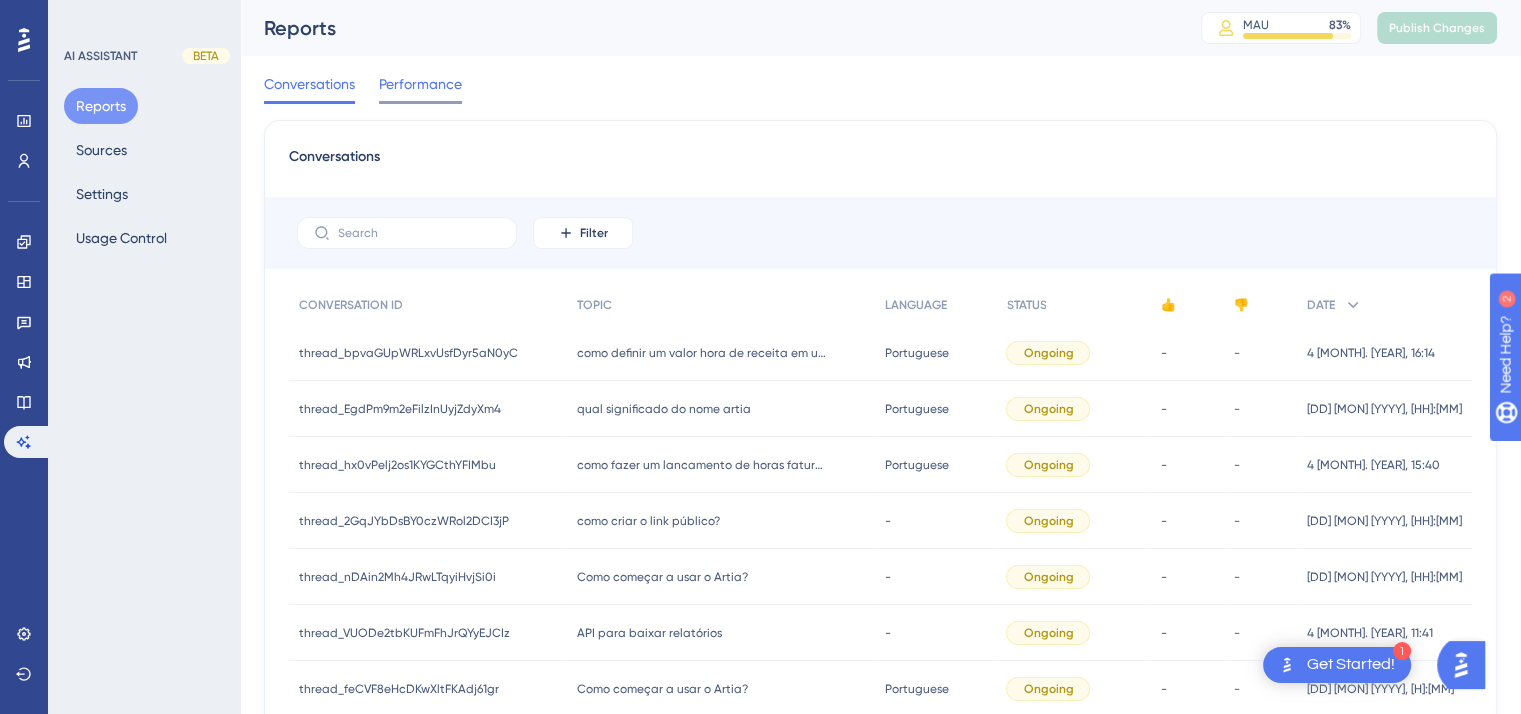 click on "Performance" at bounding box center (420, 84) 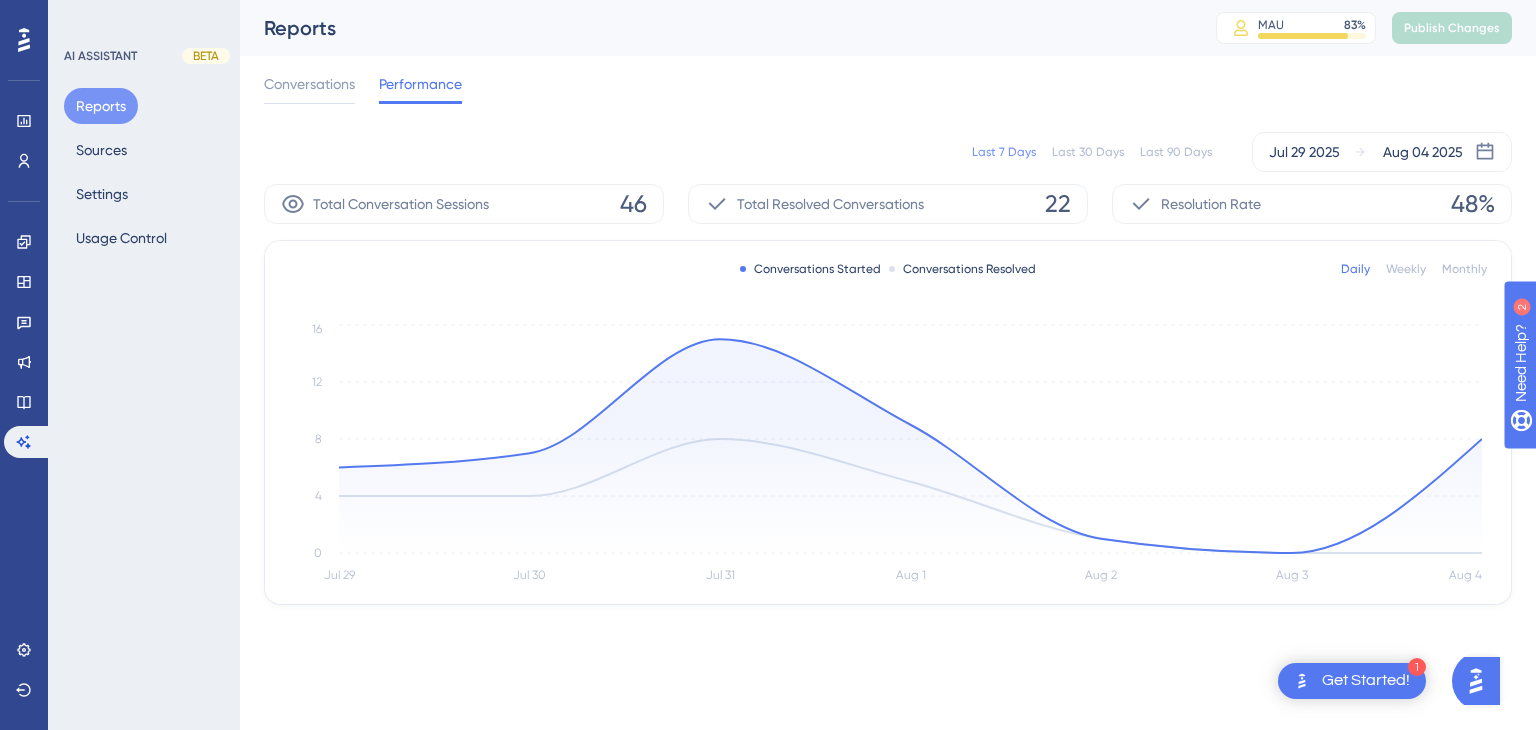 click on "Monthly" at bounding box center (1464, 269) 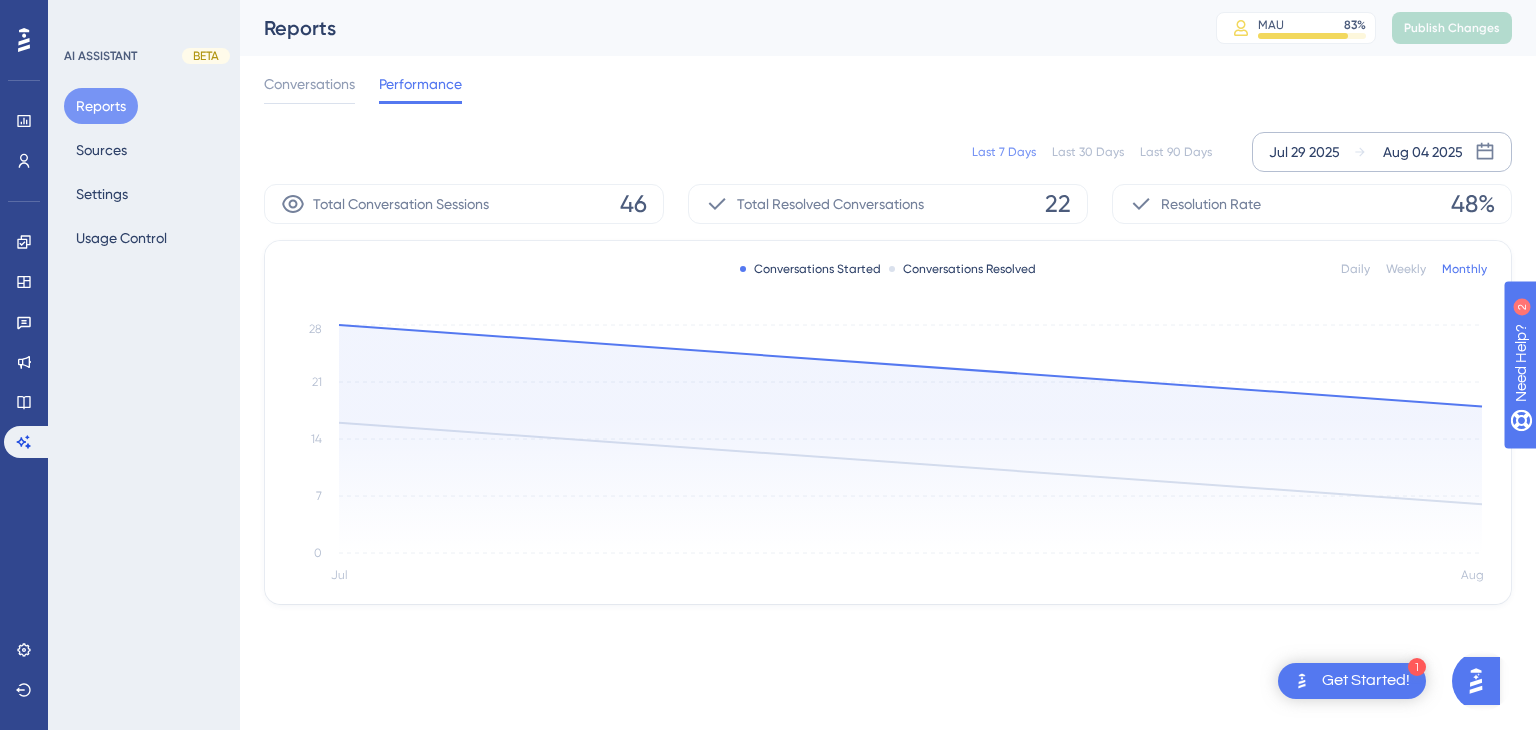 click on "[MONTH] 29 [YEAR] [MONTH] 04 [YEAR]" at bounding box center [1382, 152] 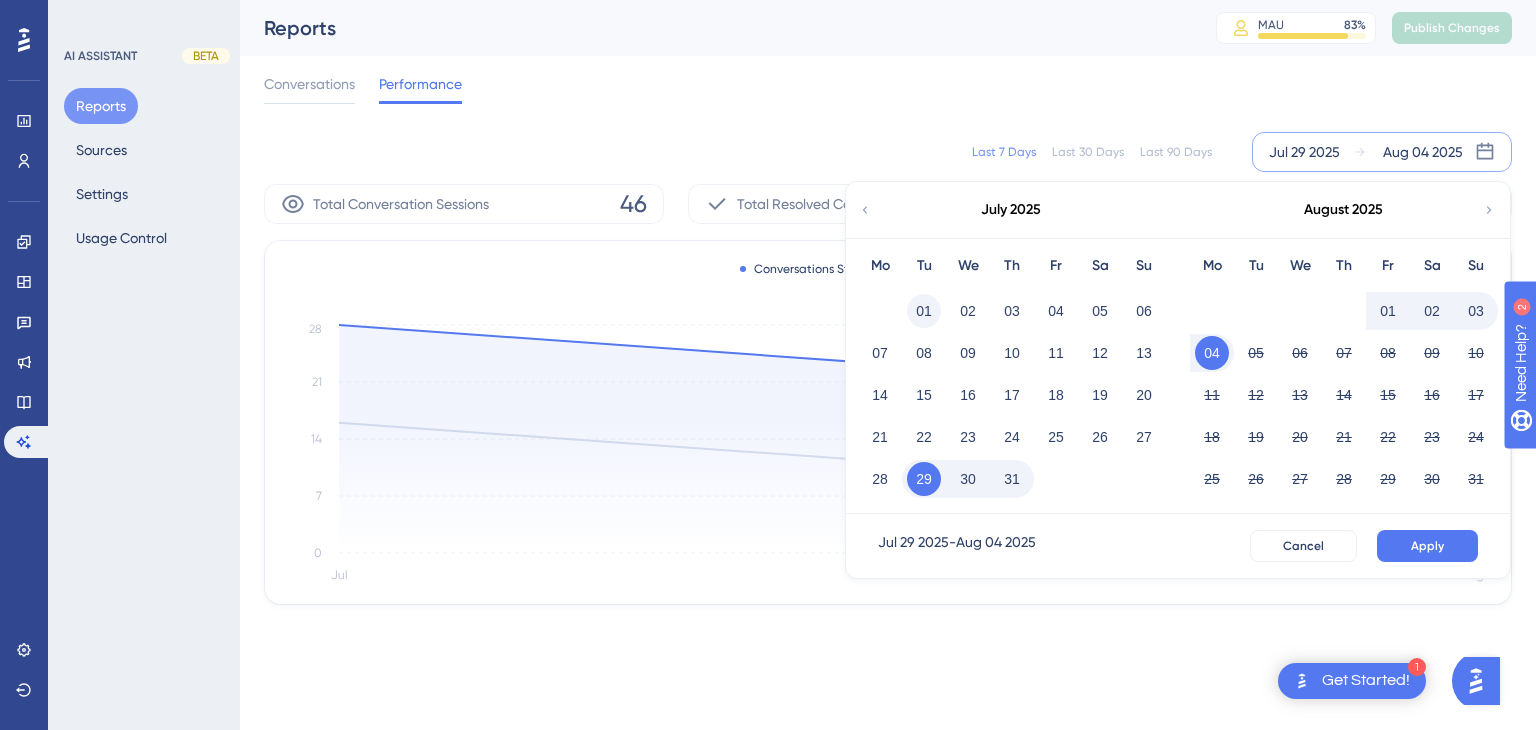 click on "01" at bounding box center (924, 311) 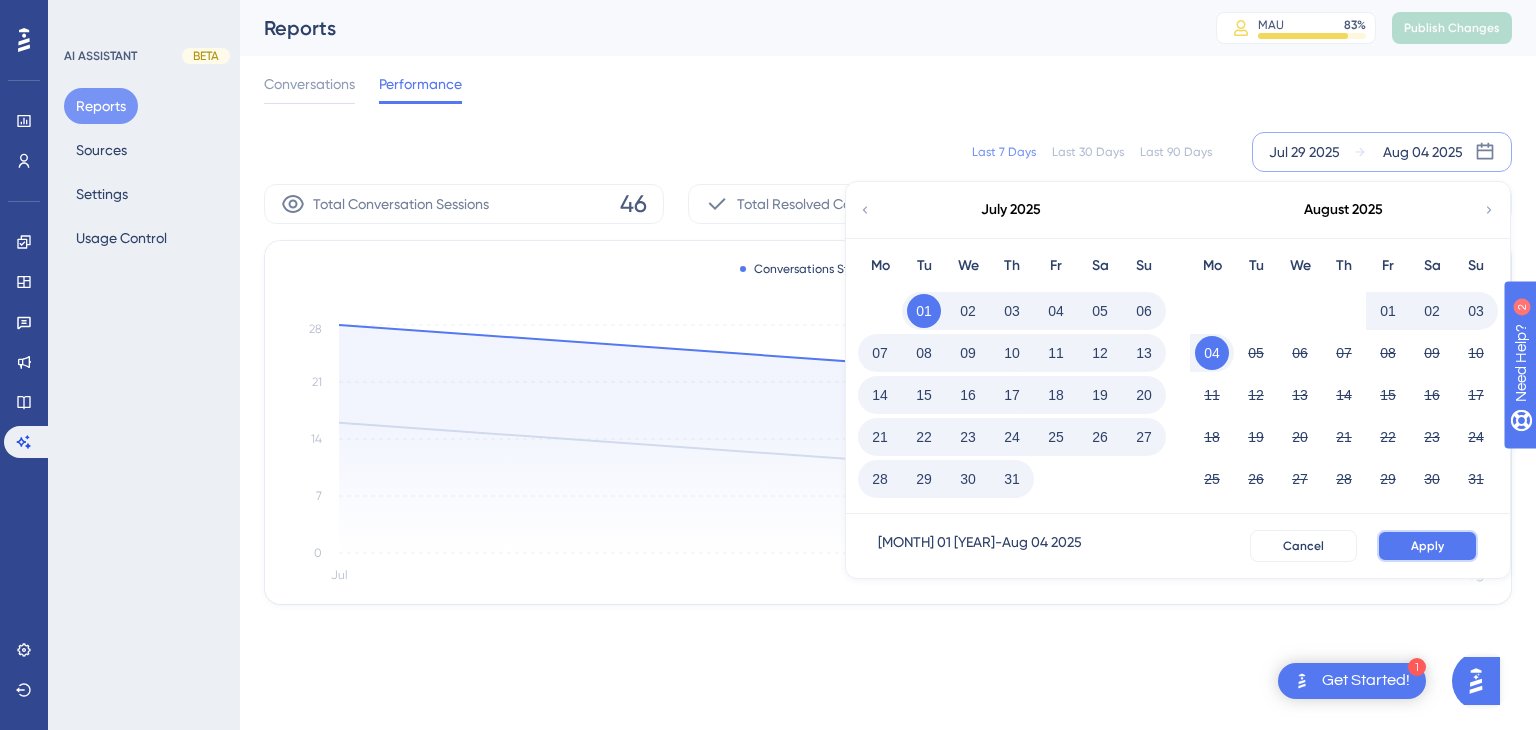 click on "Apply" at bounding box center (1427, 546) 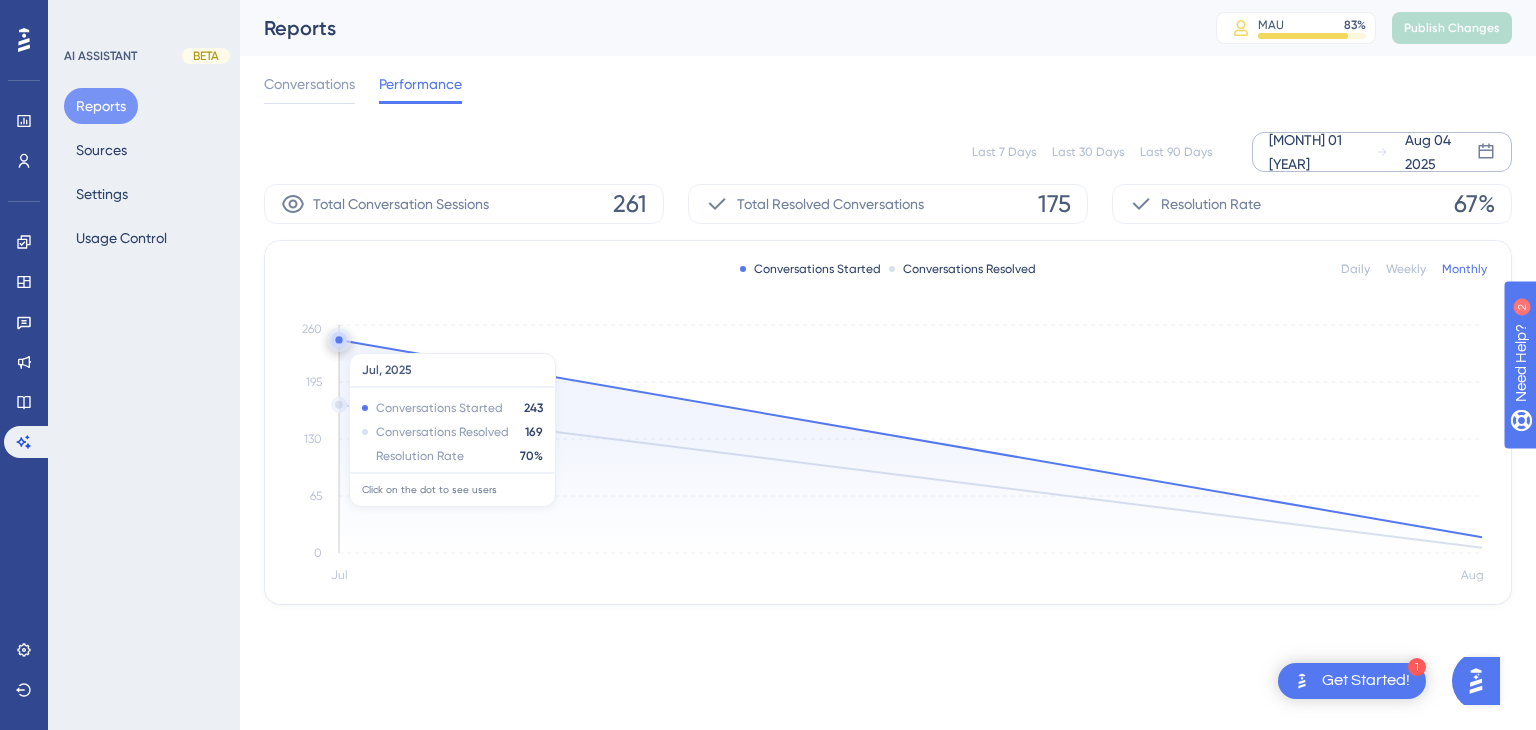 click 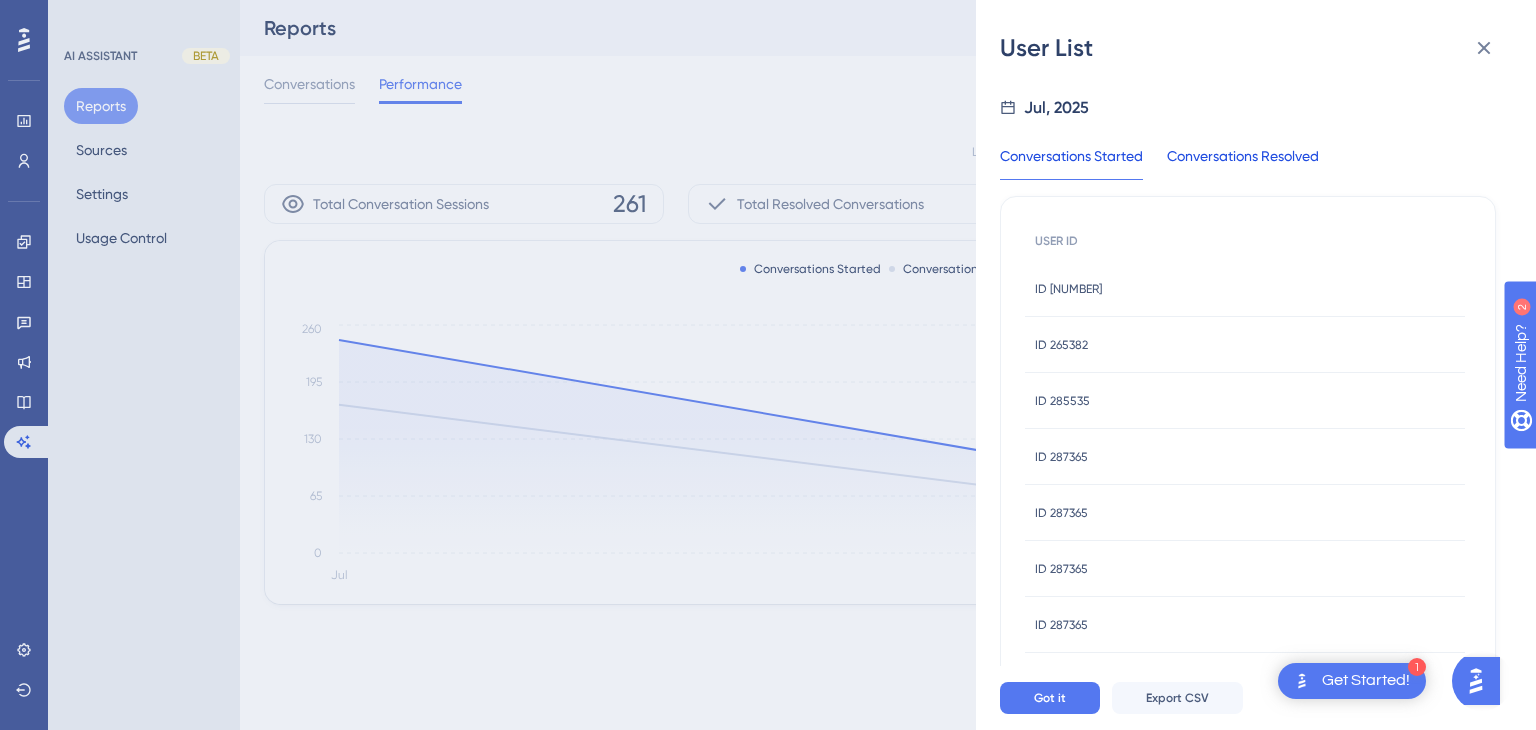 click on "Conversations Resolved" at bounding box center [1243, 162] 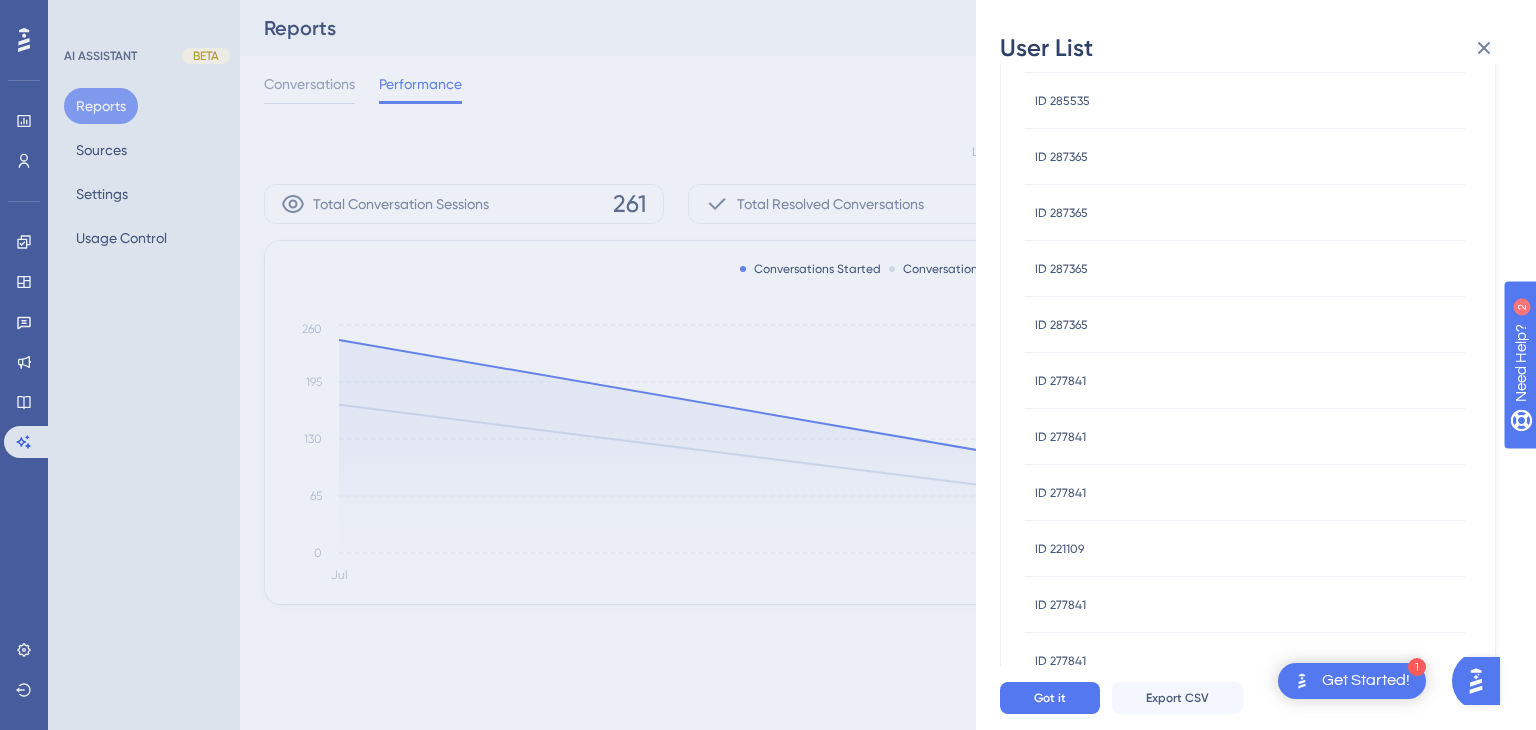 scroll, scrollTop: 0, scrollLeft: 0, axis: both 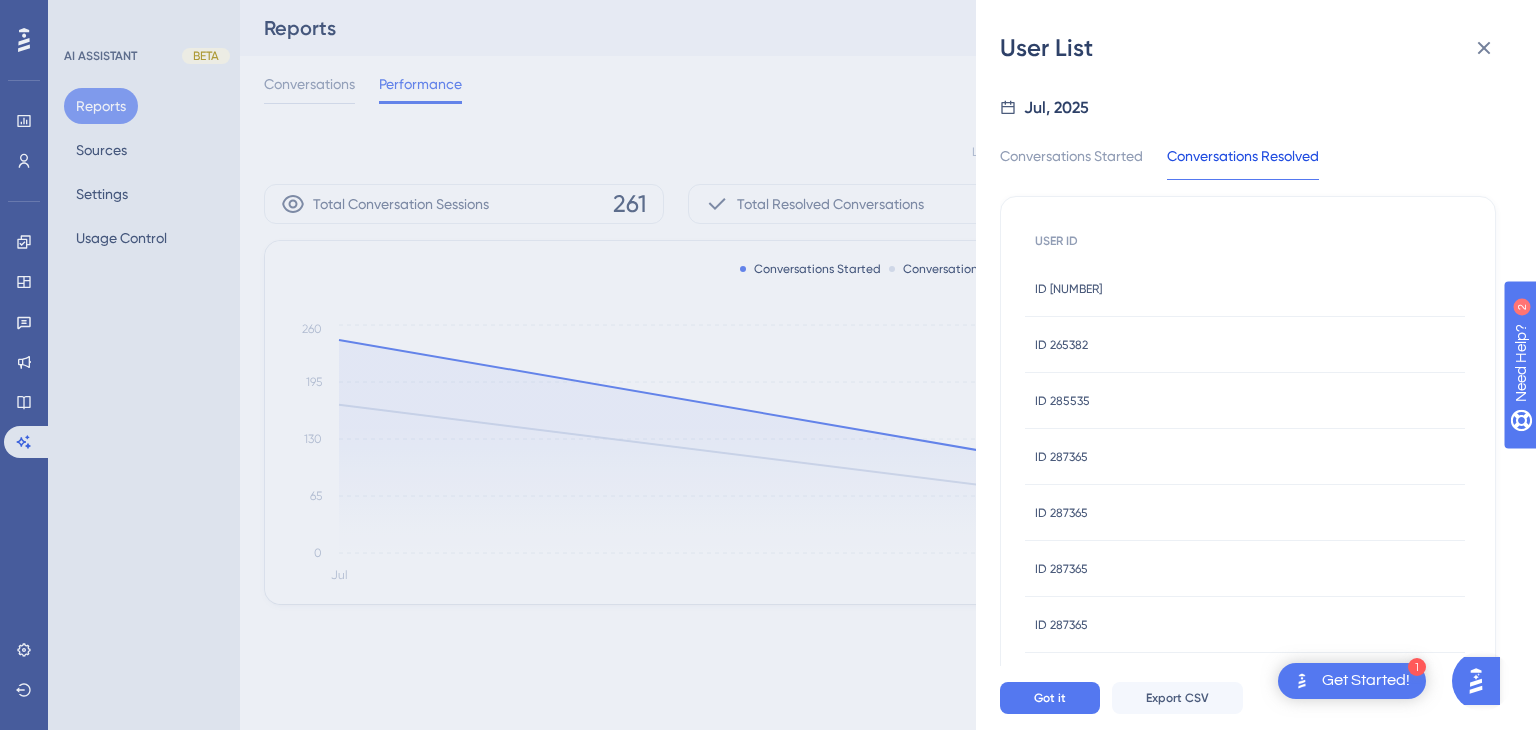 click on "ID [NUMBER]" at bounding box center (1068, 289) 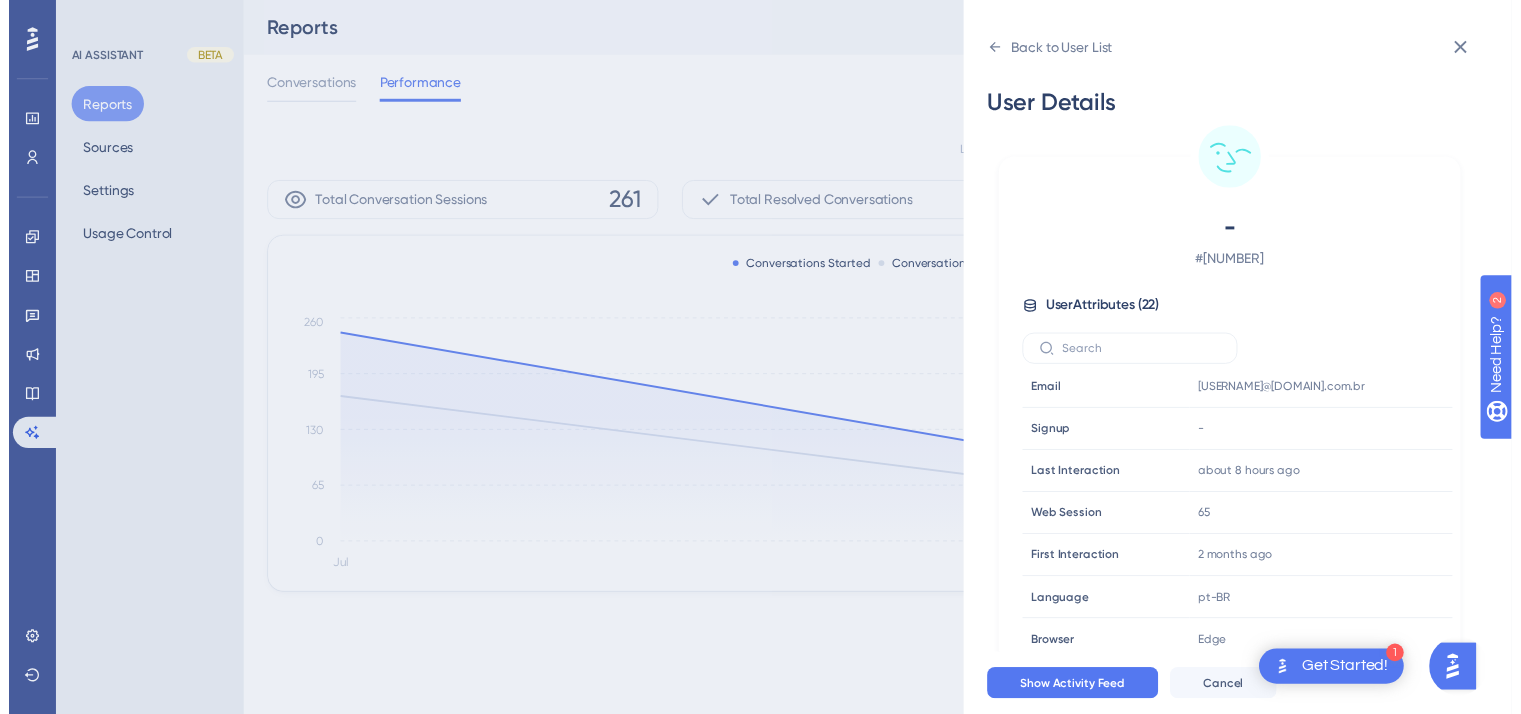 scroll, scrollTop: 0, scrollLeft: 0, axis: both 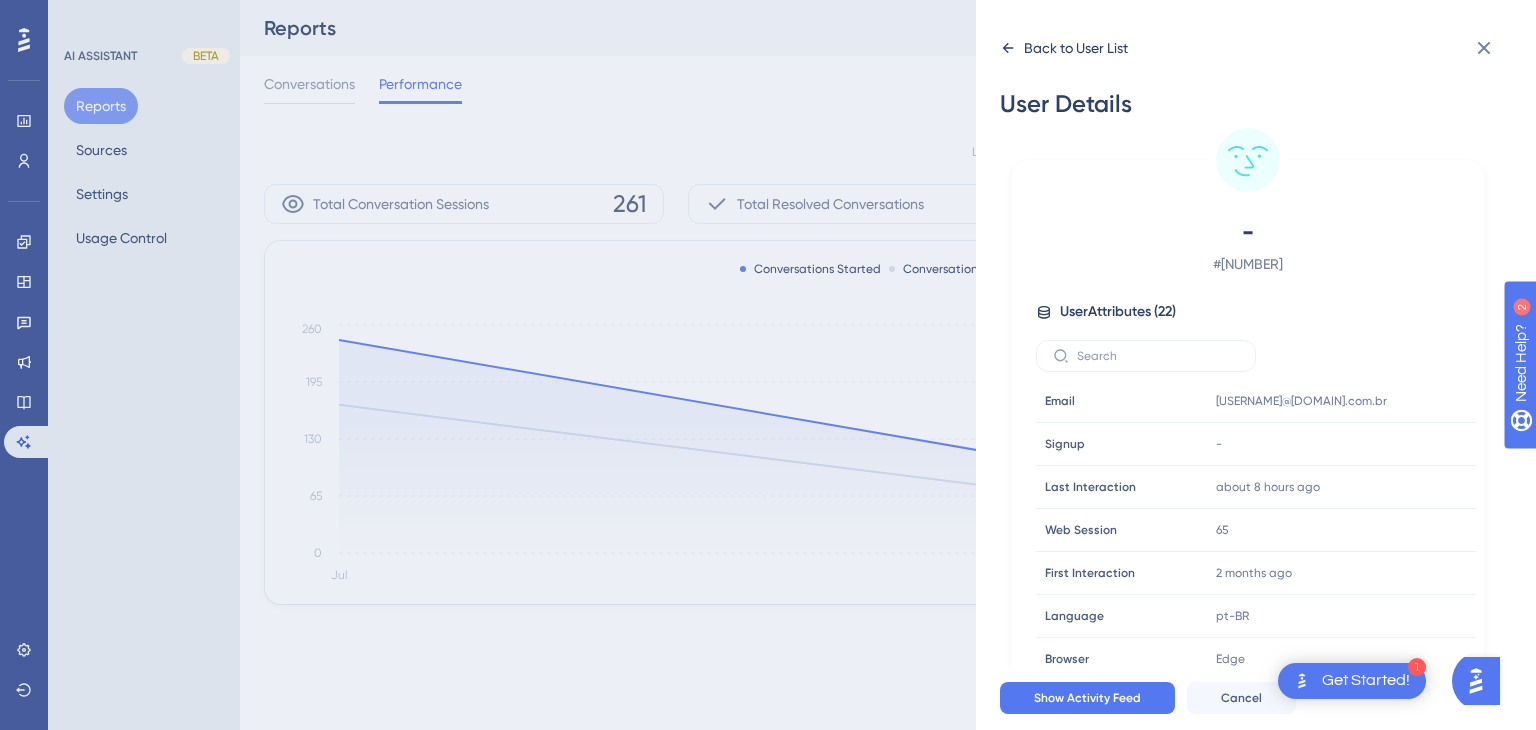 click 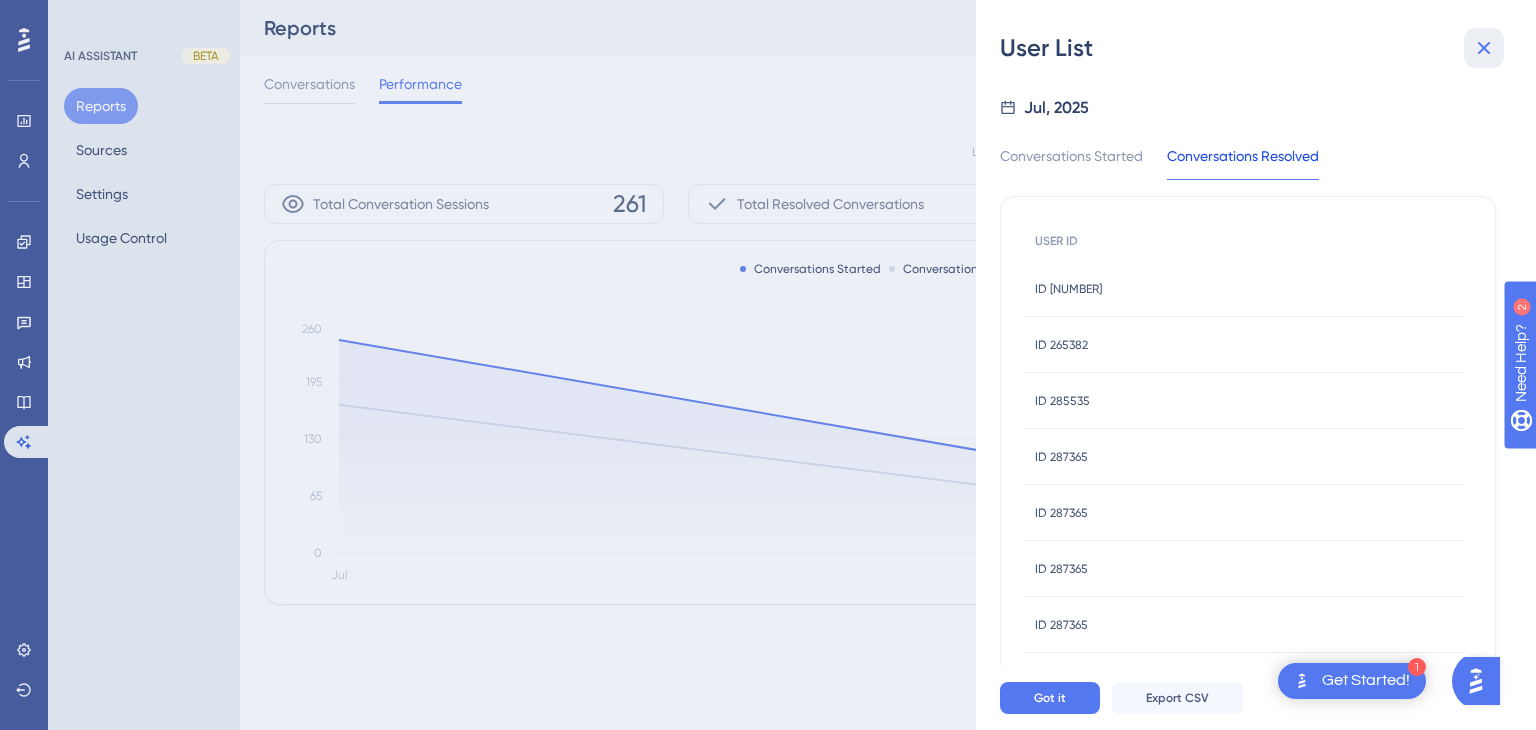 drag, startPoint x: 1483, startPoint y: 38, endPoint x: 1376, endPoint y: 115, distance: 131.82564 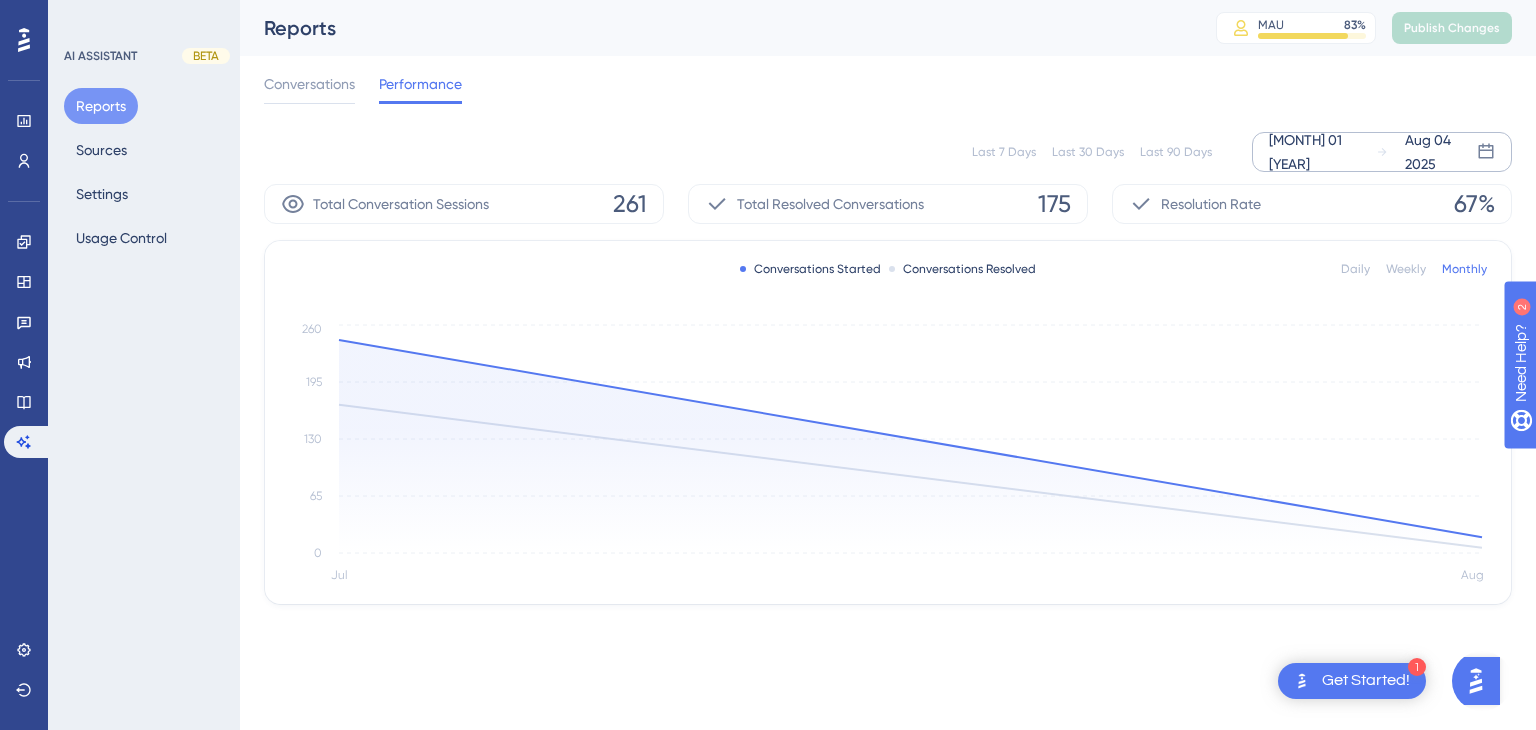 click on "Weekly" at bounding box center [1406, 269] 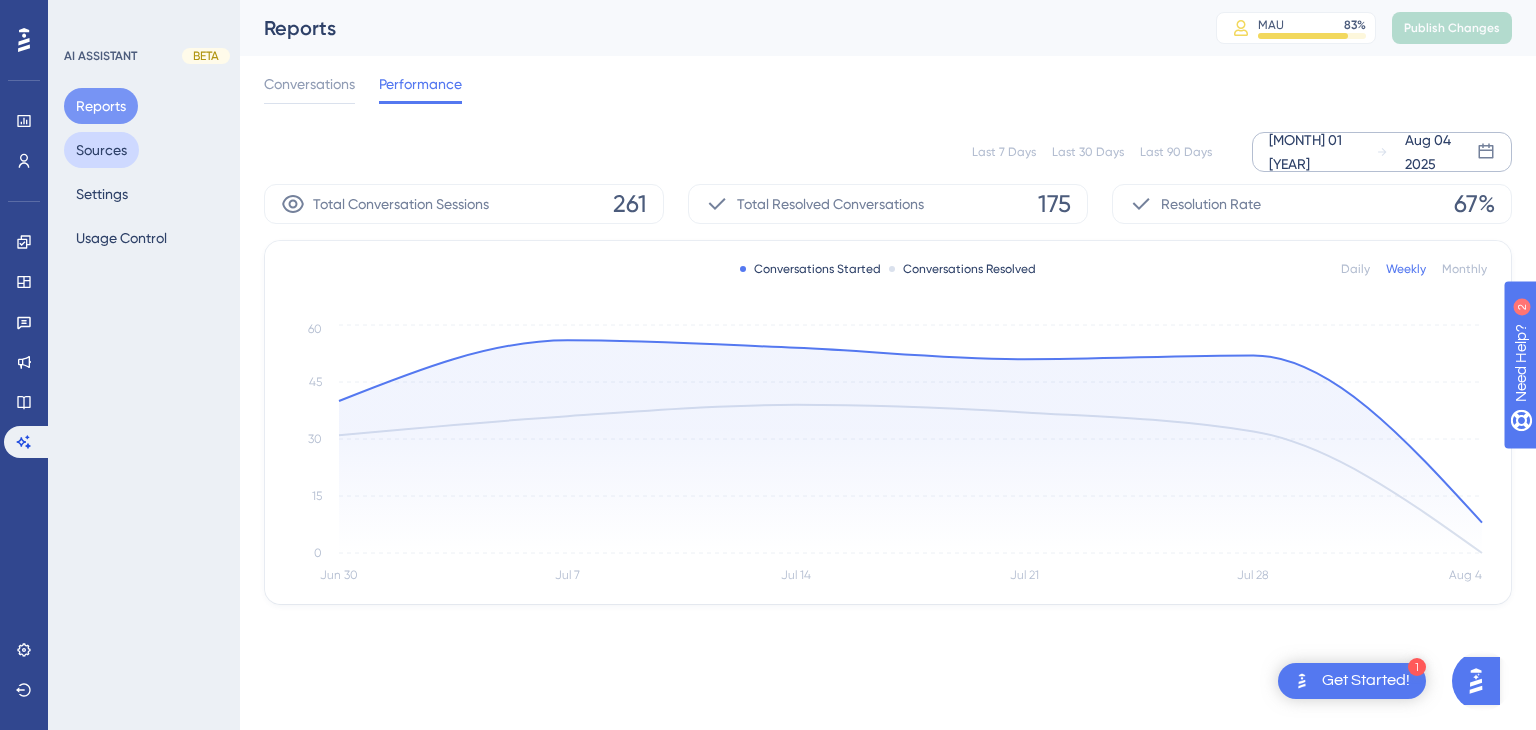 drag, startPoint x: 107, startPoint y: 156, endPoint x: 128, endPoint y: 231, distance: 77.88453 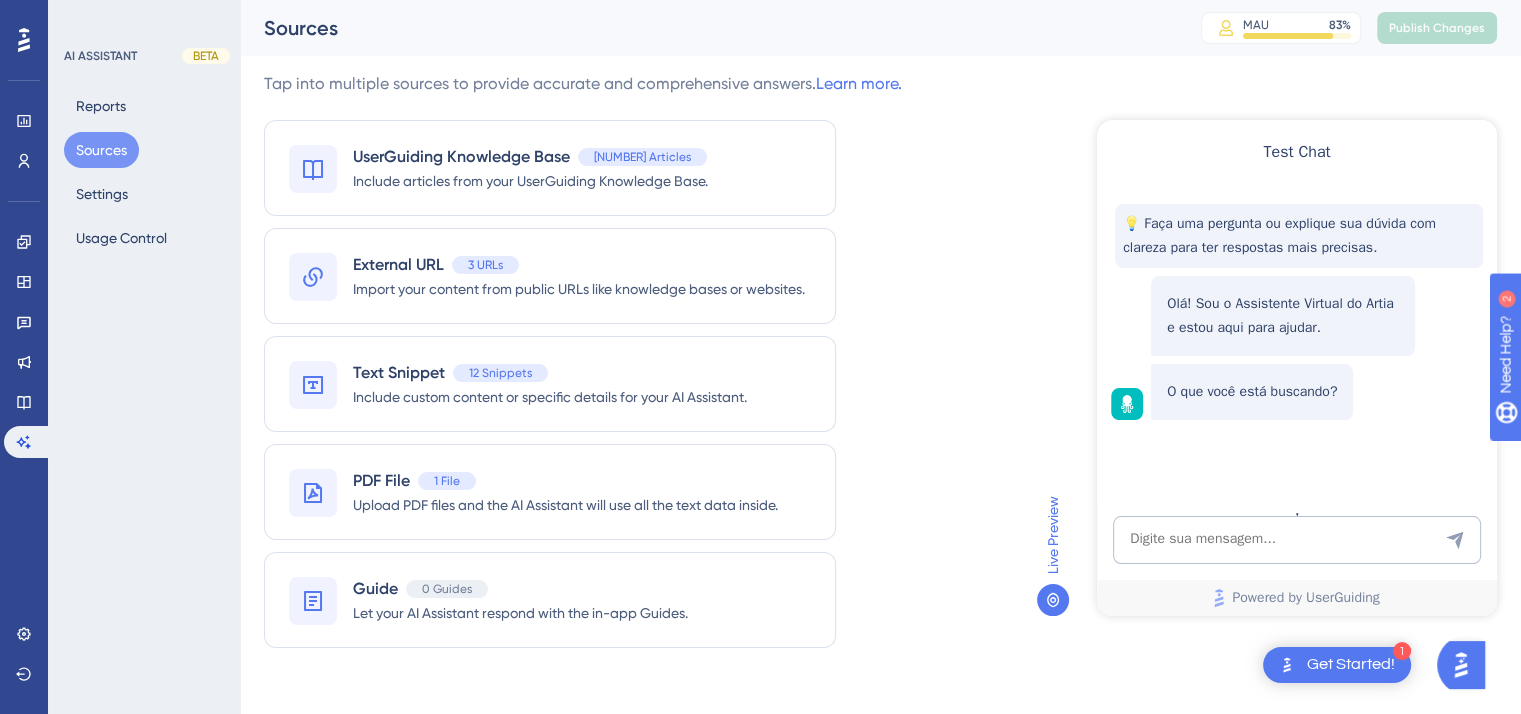 scroll, scrollTop: 0, scrollLeft: 0, axis: both 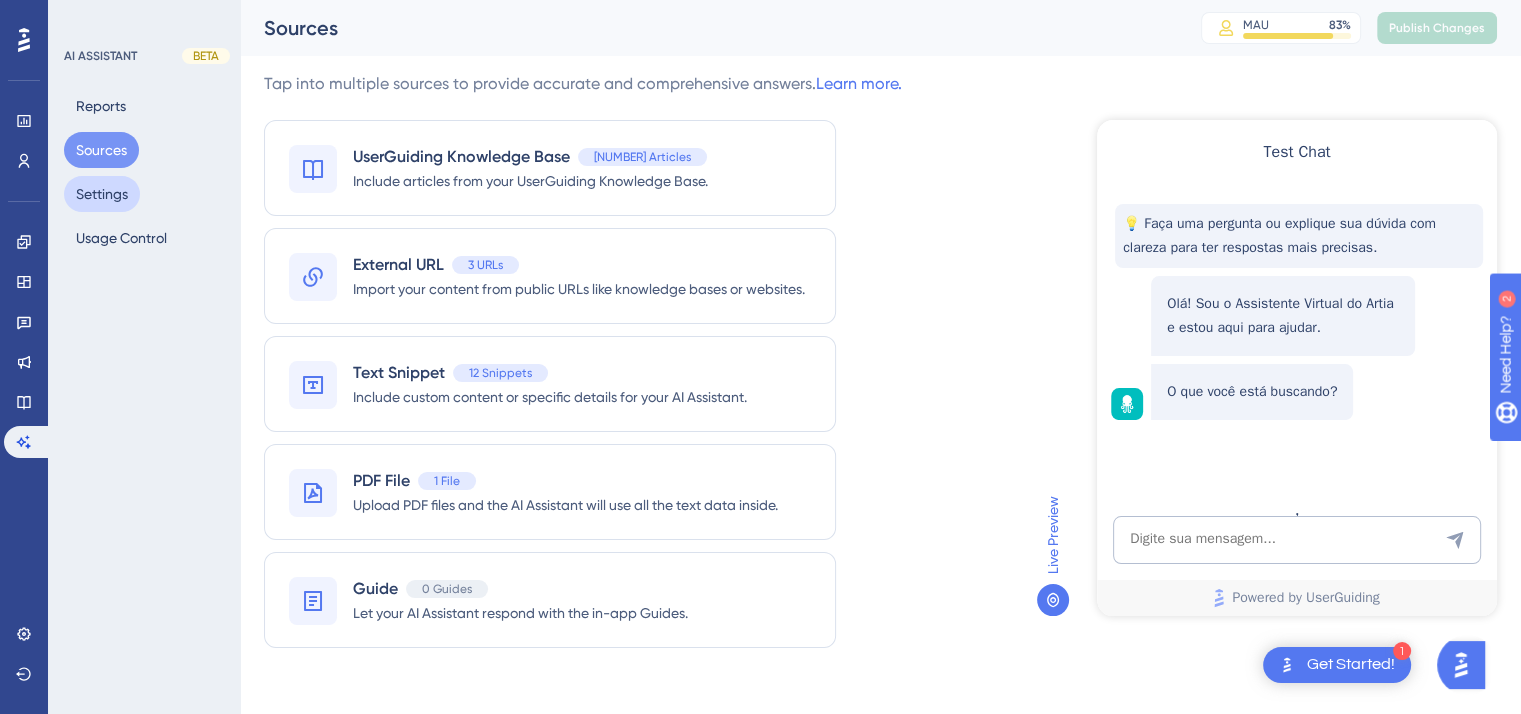 click on "Settings" at bounding box center [102, 194] 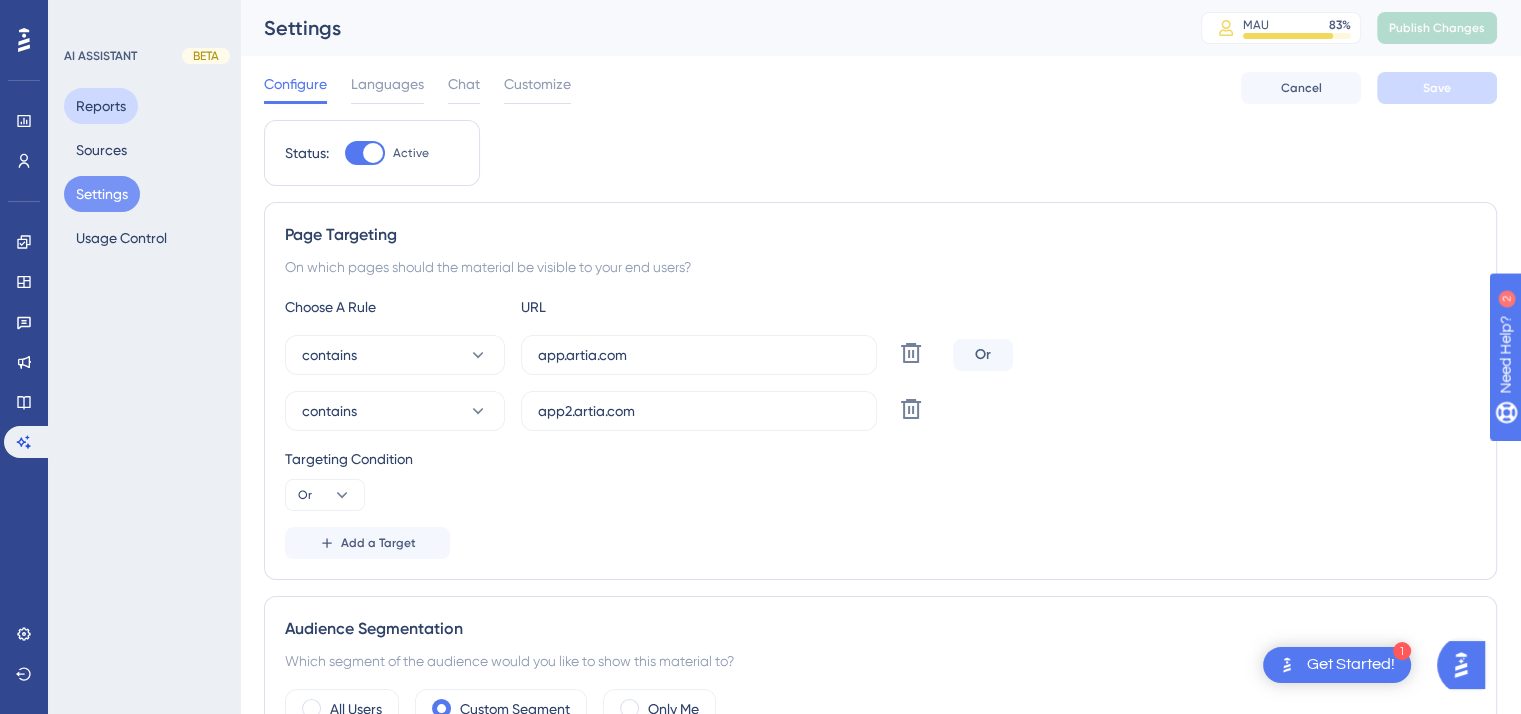 click on "Reports" at bounding box center (101, 106) 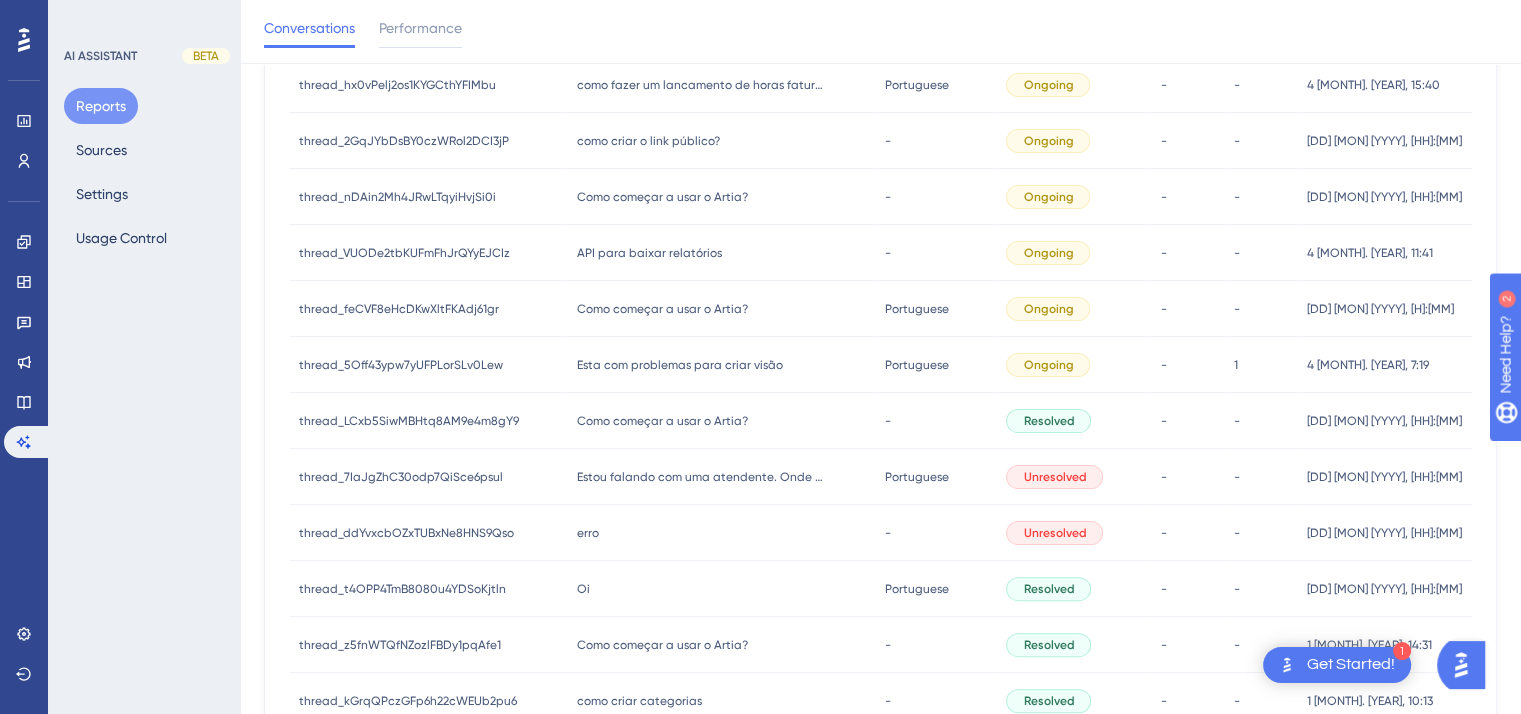 scroll, scrollTop: 0, scrollLeft: 0, axis: both 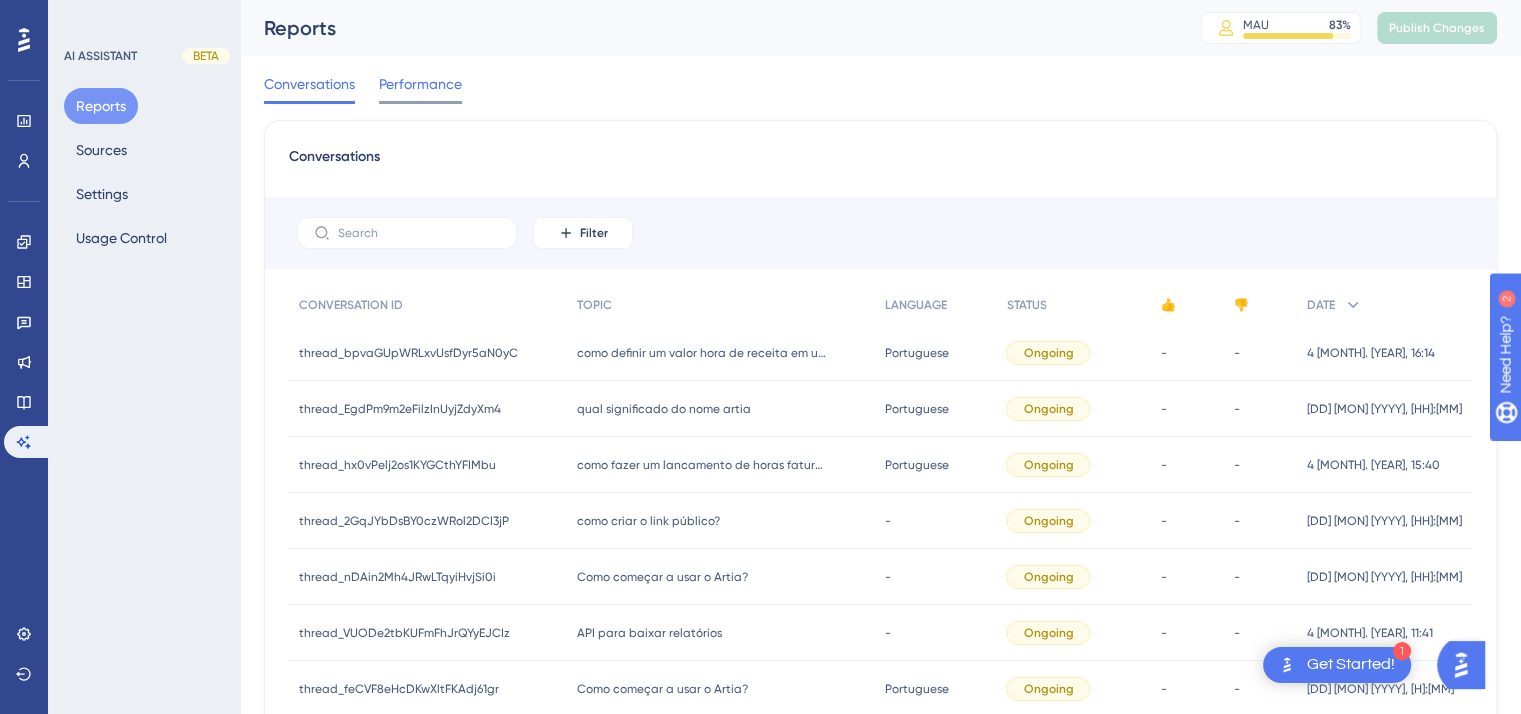 click on "Performance" at bounding box center [420, 84] 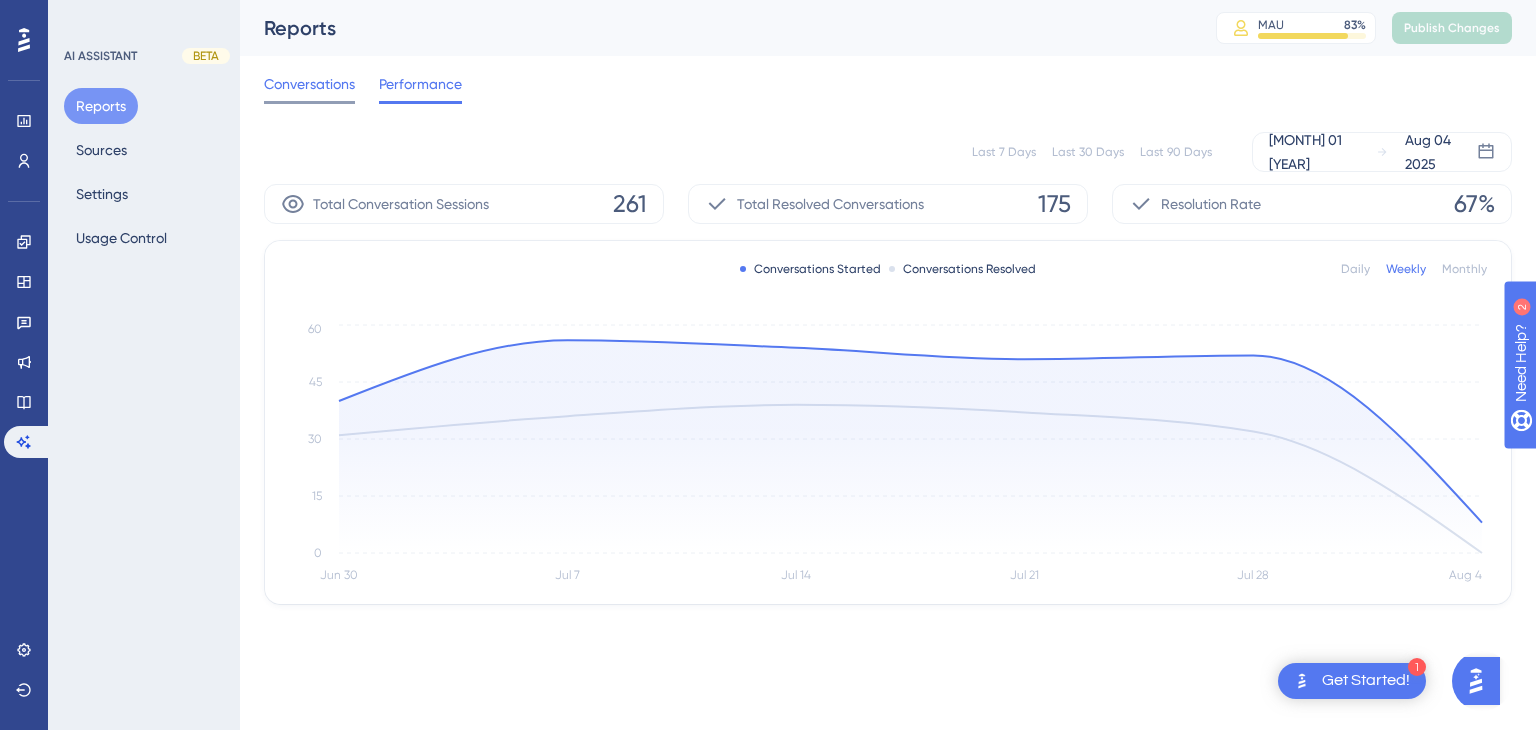 click on "Conversations" at bounding box center [309, 84] 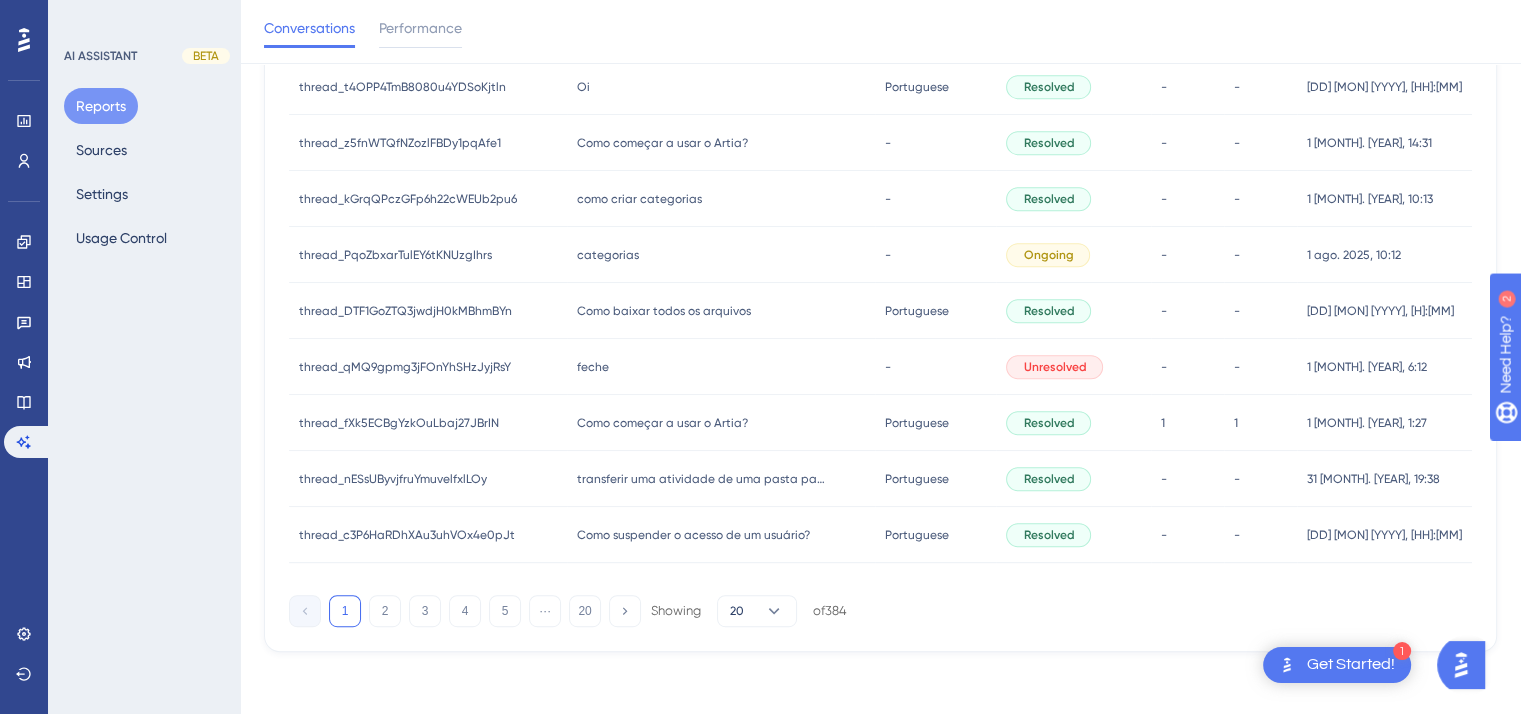 scroll, scrollTop: 891, scrollLeft: 0, axis: vertical 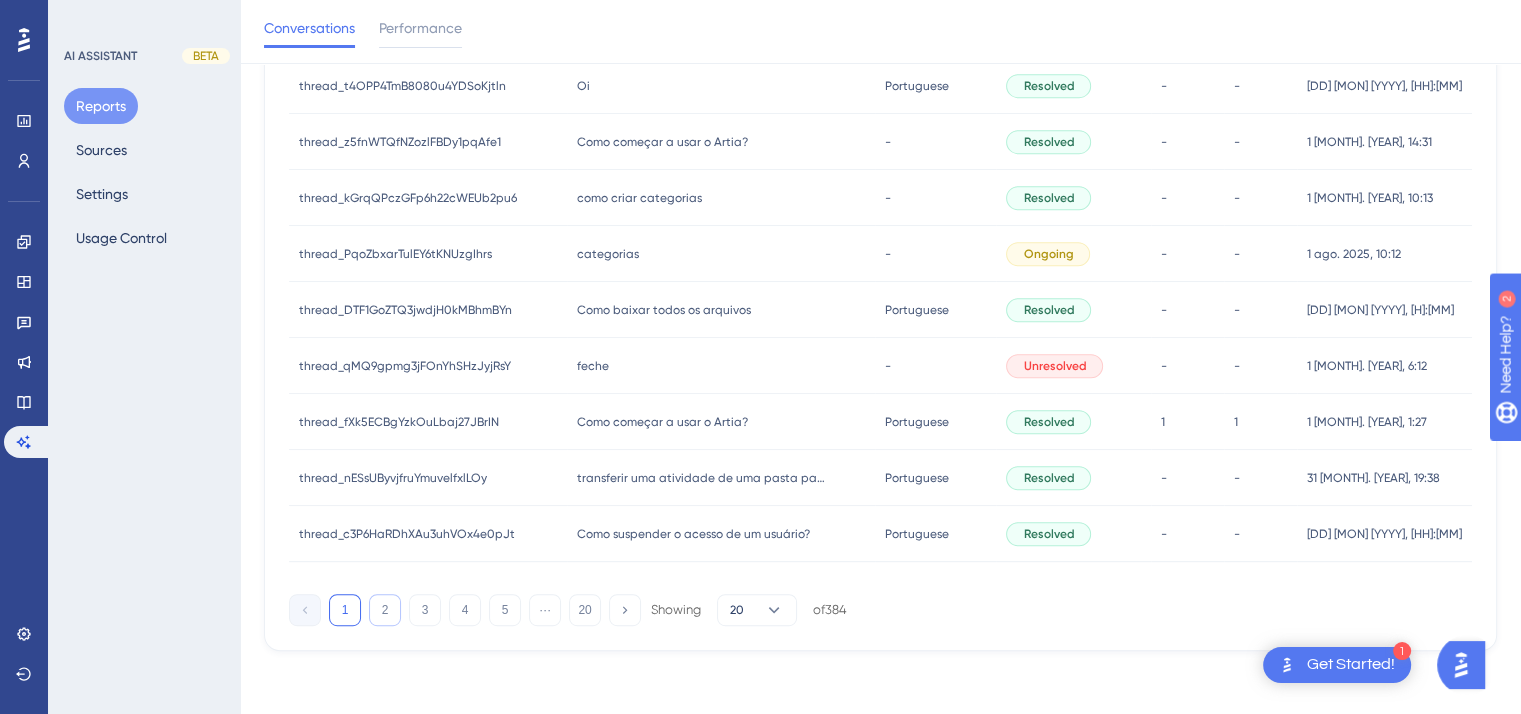 click on "2" at bounding box center (385, 610) 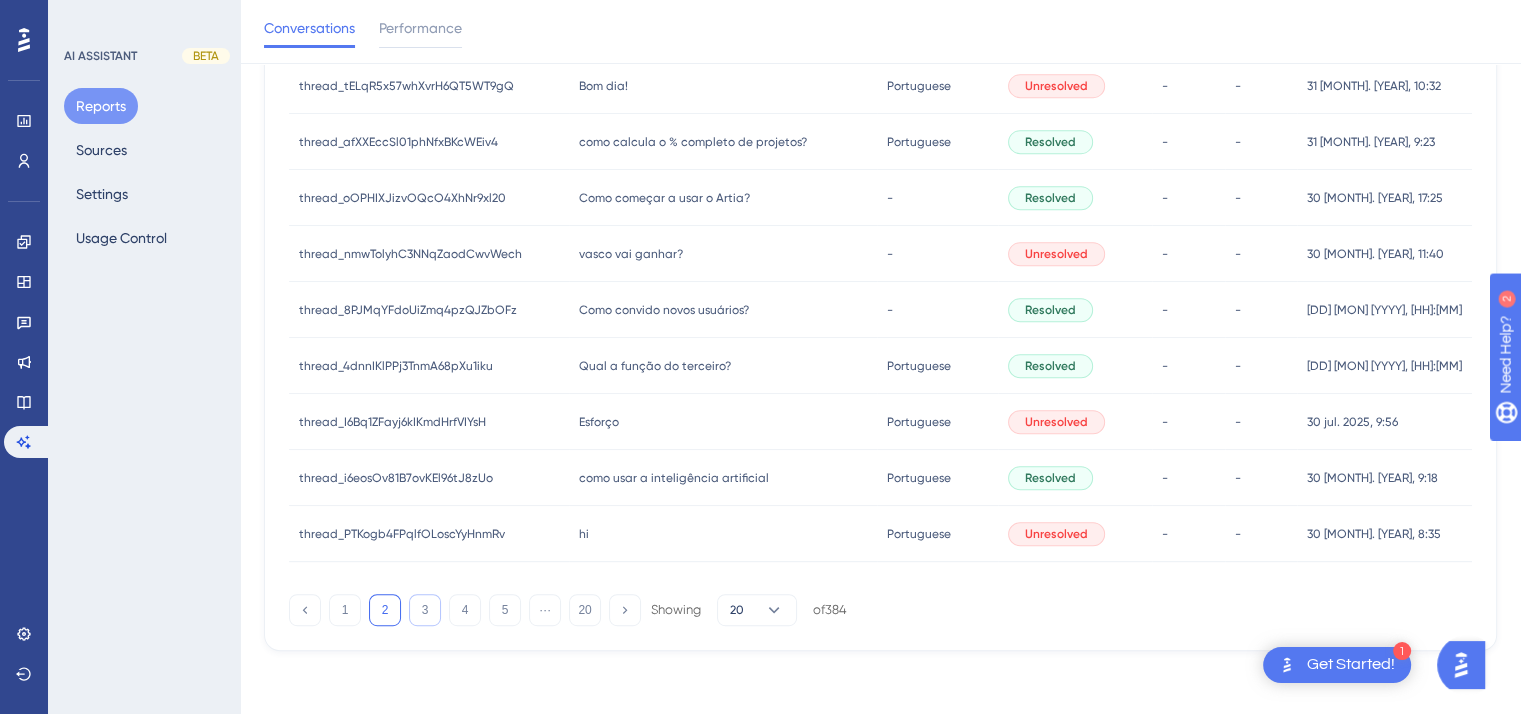 click on "3" at bounding box center (425, 610) 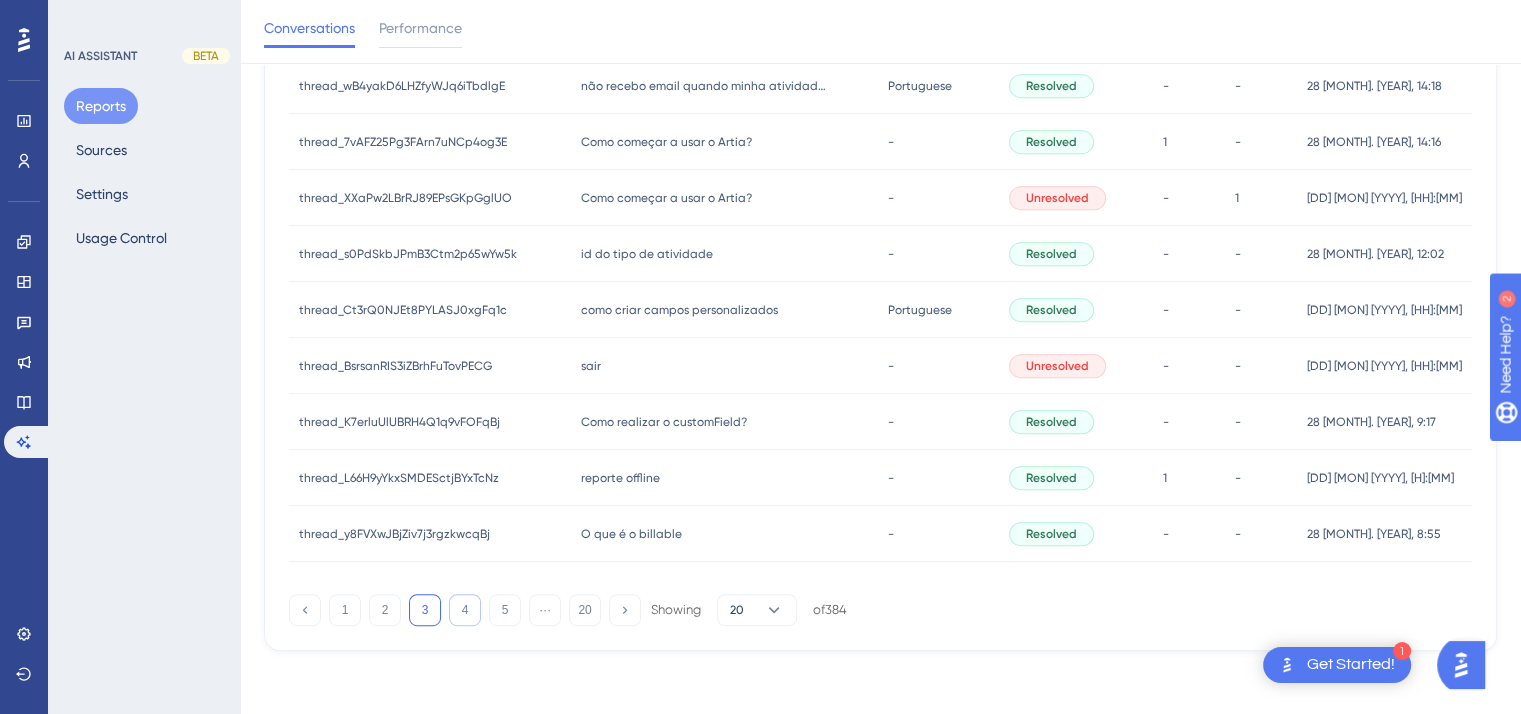click on "4" at bounding box center (465, 610) 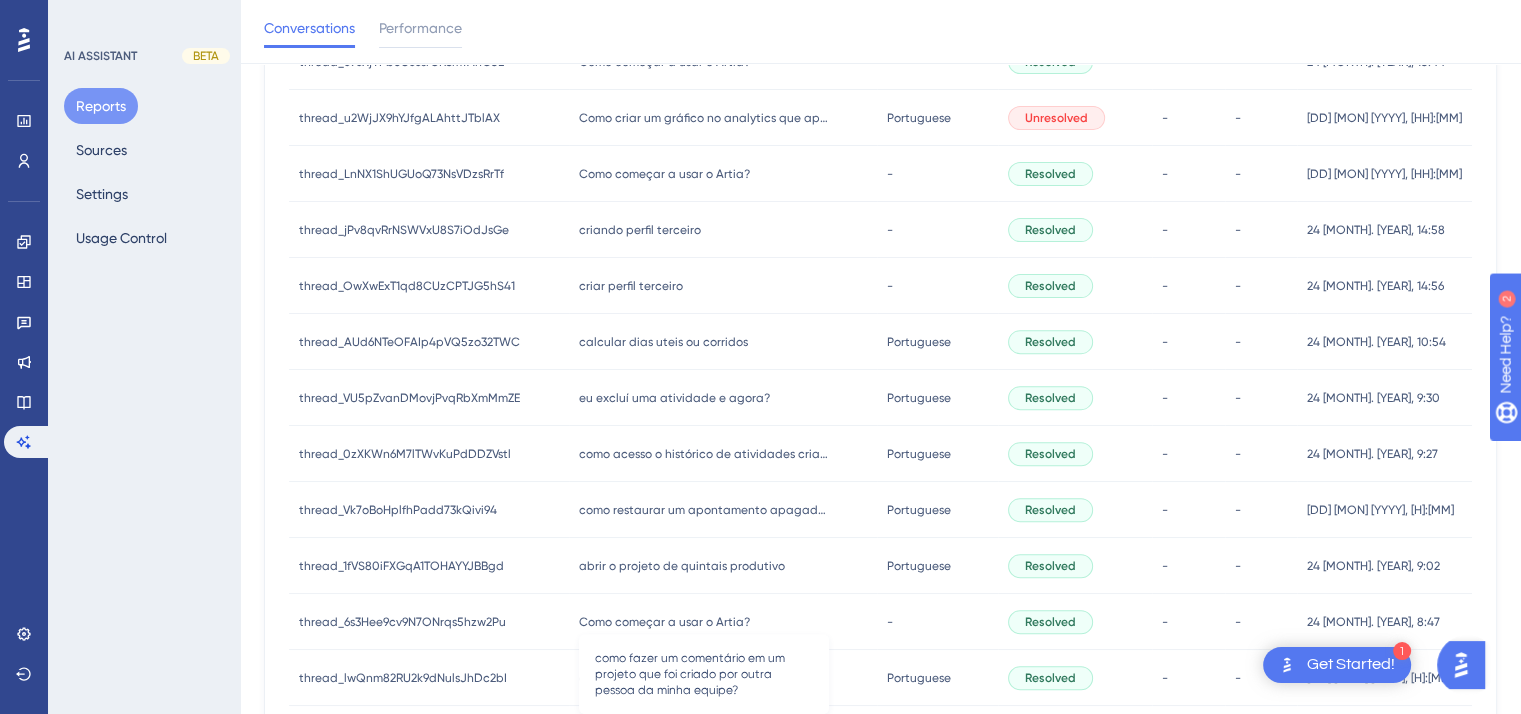 scroll, scrollTop: 891, scrollLeft: 0, axis: vertical 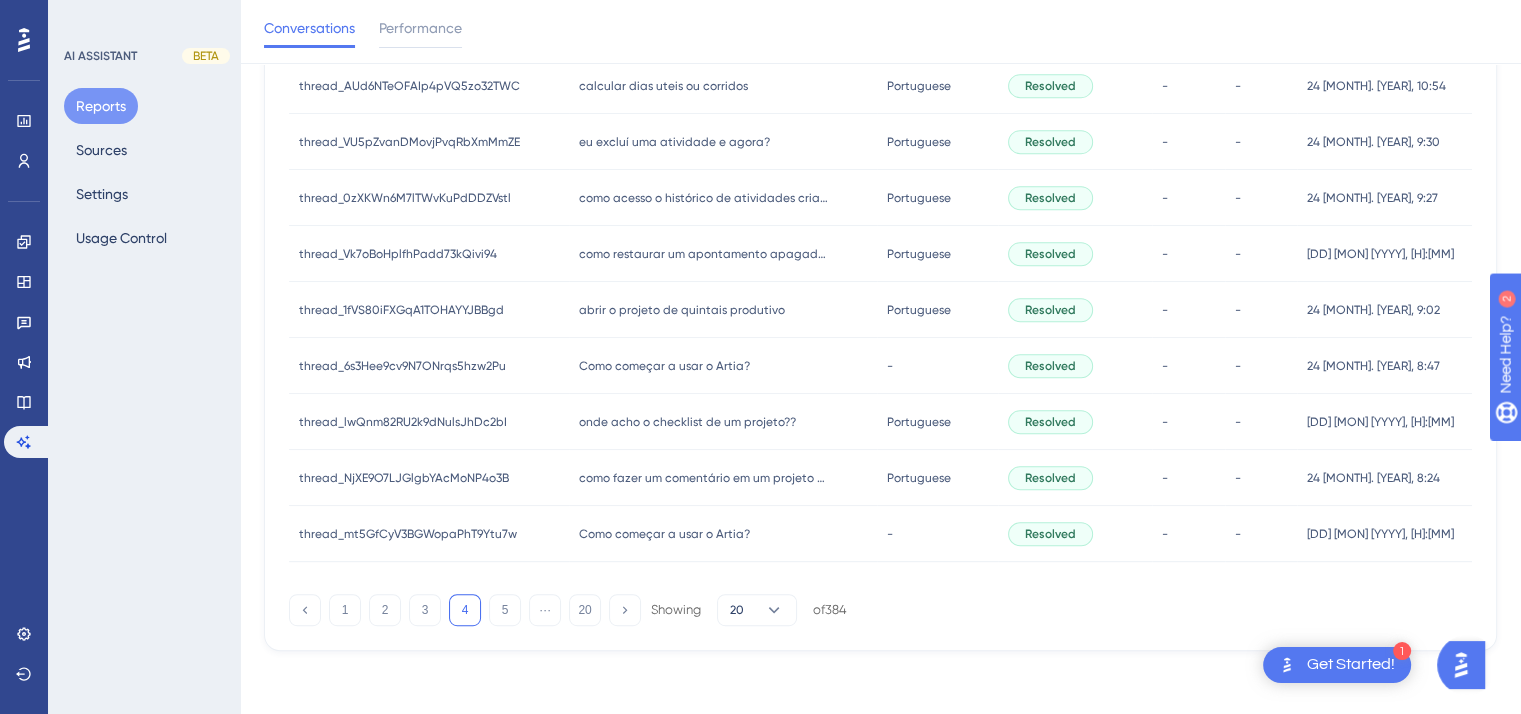 click on "1 2 3 4 5 ⋯ 20 Showing 20 of  384" at bounding box center (568, 610) 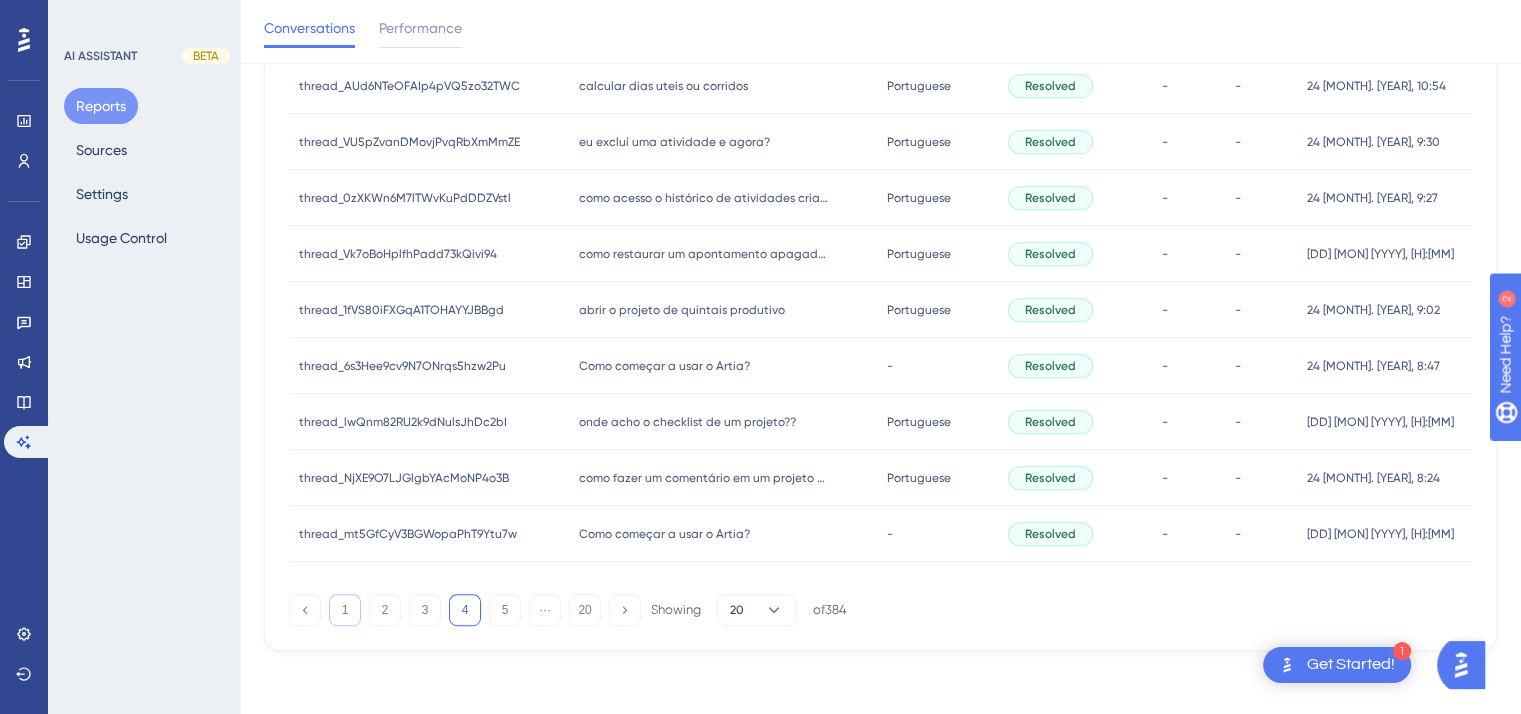 click on "1" at bounding box center (345, 610) 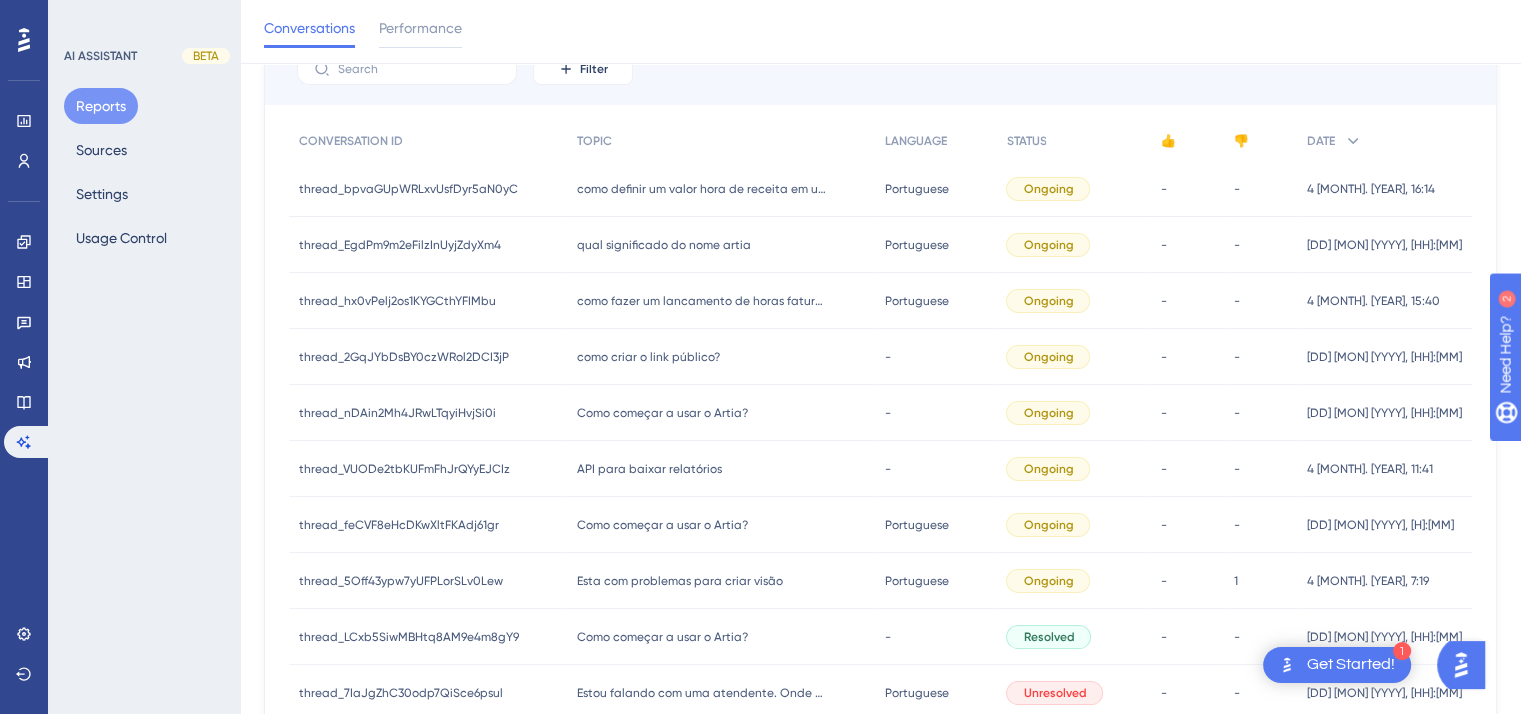 scroll, scrollTop: 0, scrollLeft: 0, axis: both 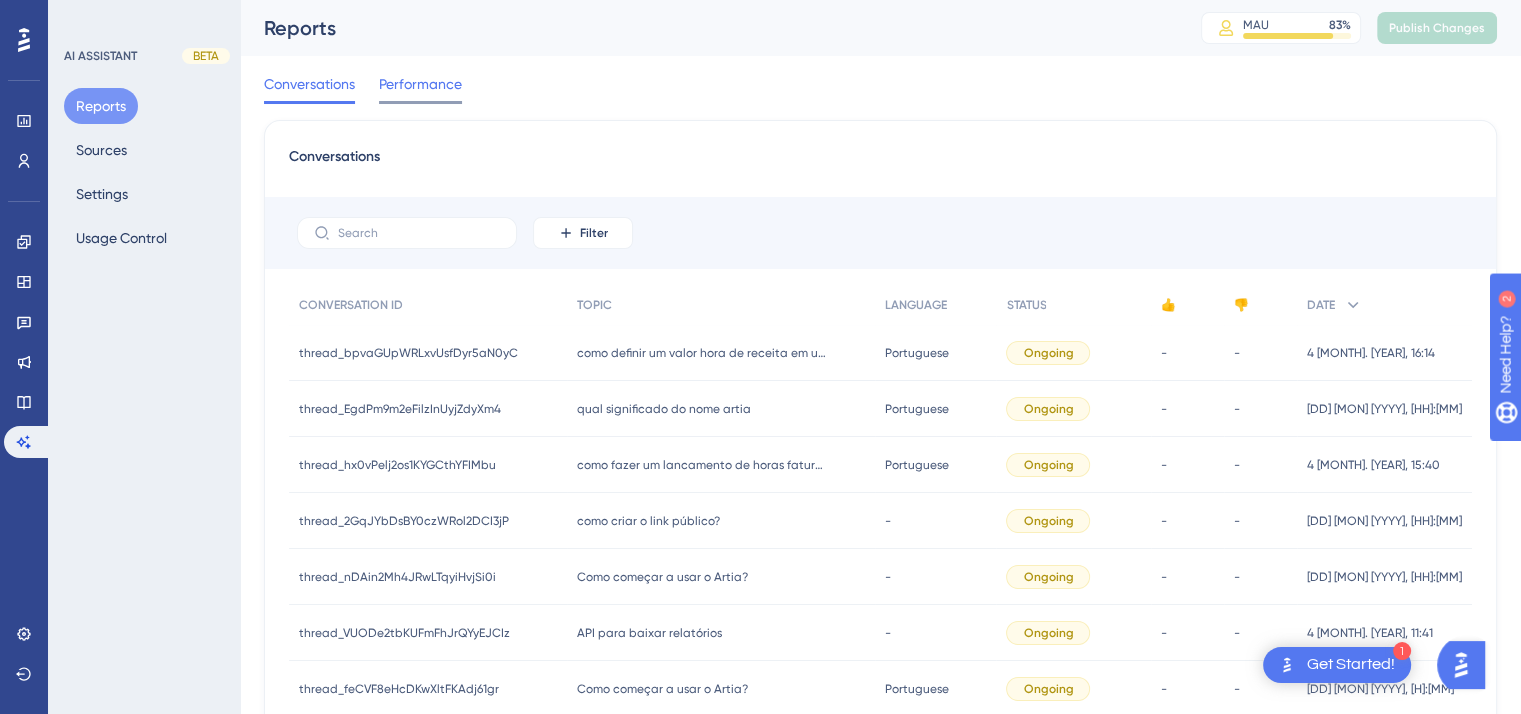 drag, startPoint x: 408, startPoint y: 81, endPoint x: 416, endPoint y: 98, distance: 18.788294 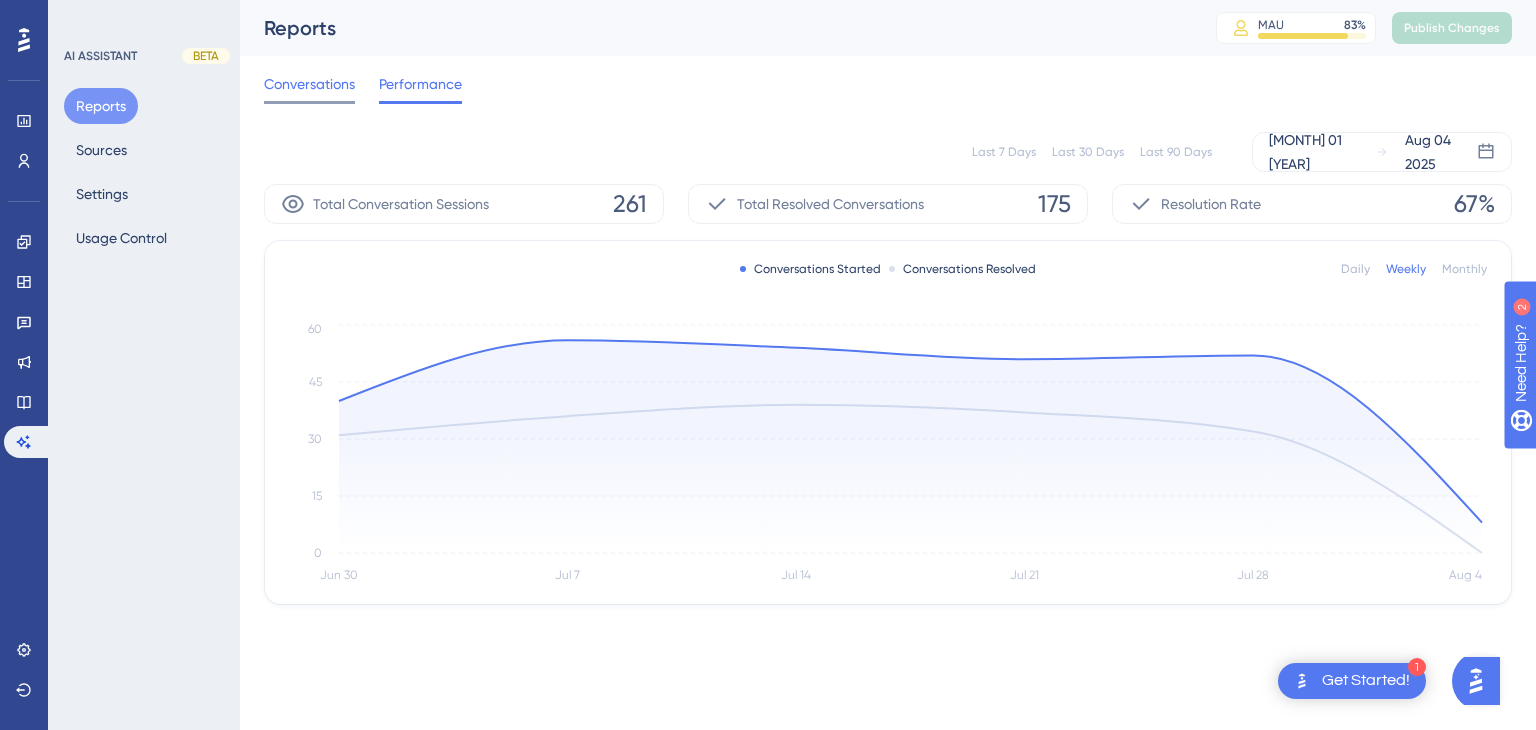 click on "Conversations" at bounding box center (309, 84) 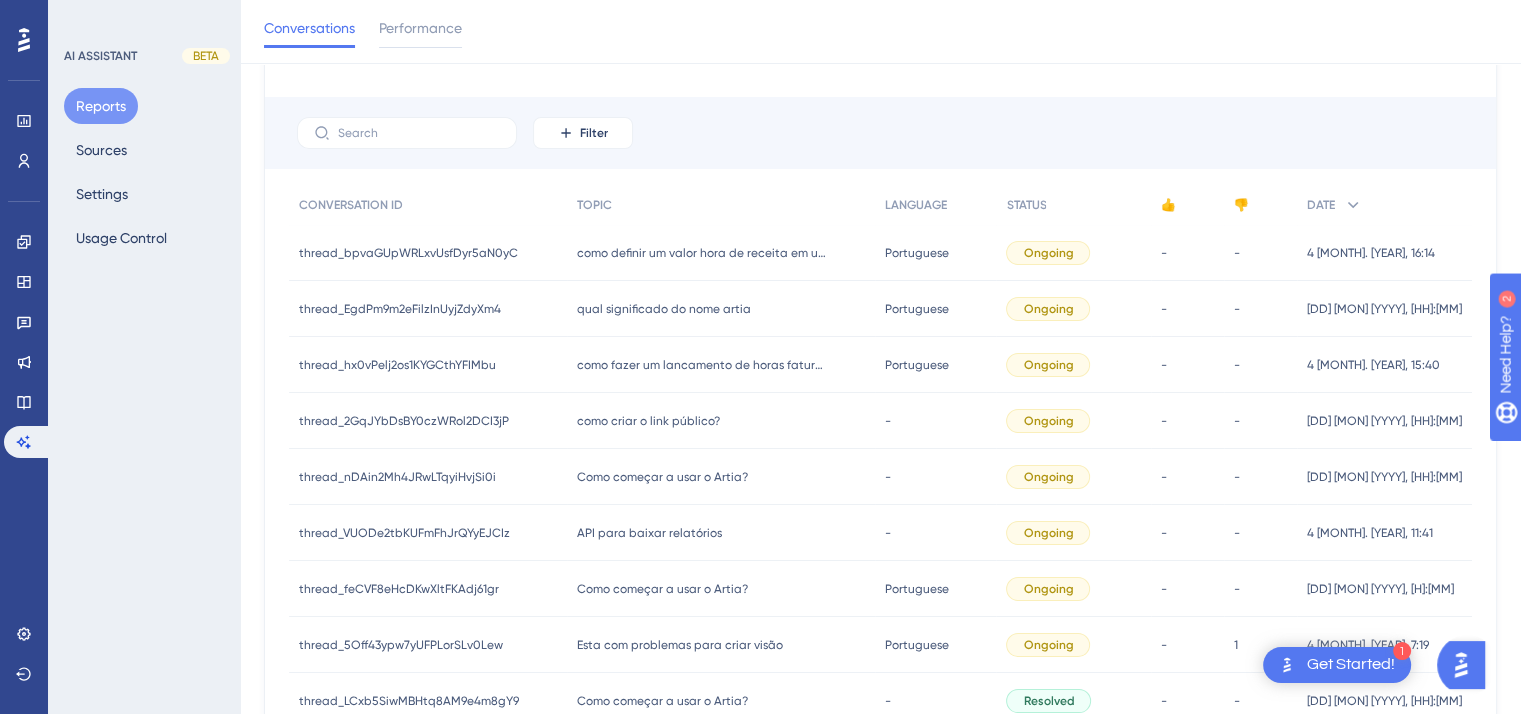 scroll, scrollTop: 0, scrollLeft: 0, axis: both 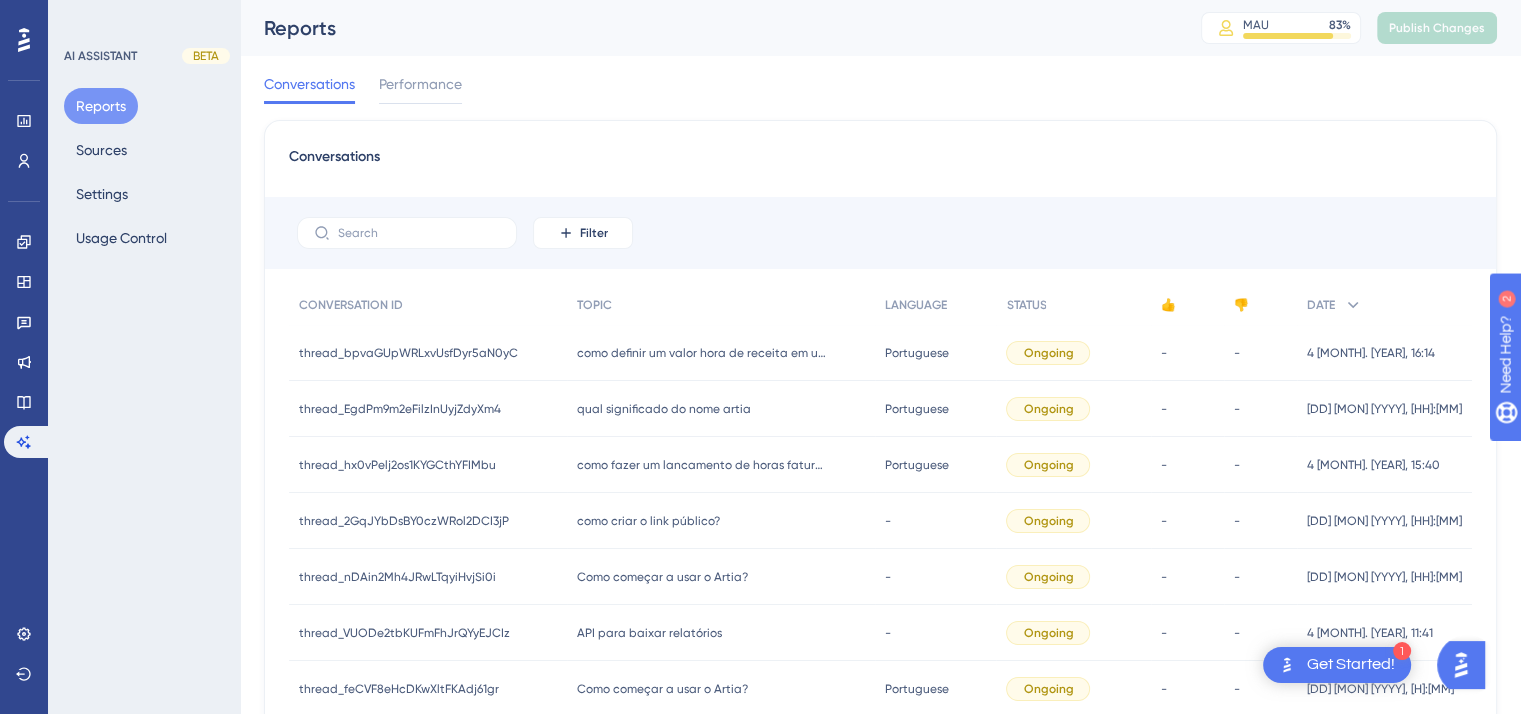 click on "qual significado do nome artia" at bounding box center [664, 409] 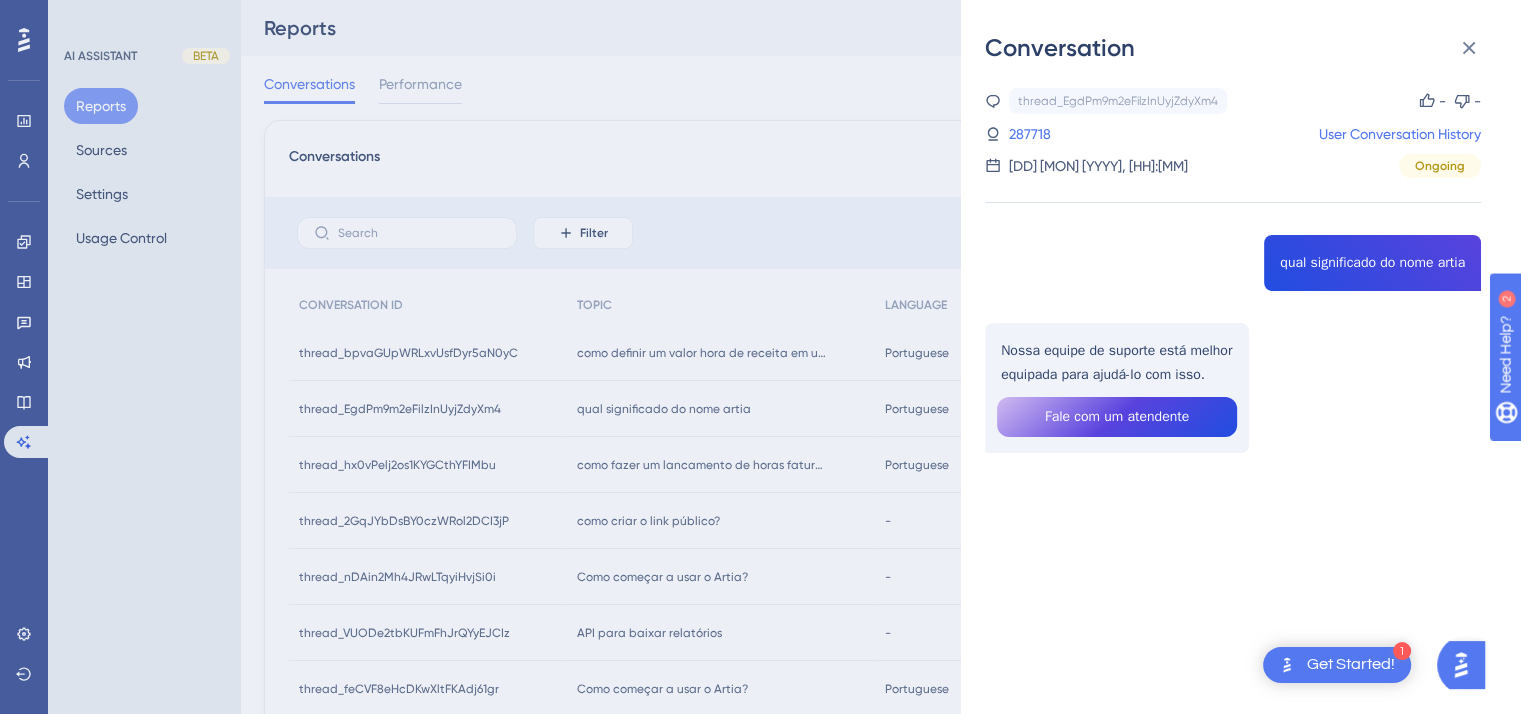 click on "Conversation thread_EgdPm9m2eFilzInUyjZdyXm4 Copy - - 287718 User Conversation History 4 [MONTH]. [YEAR],
16:09 Ongoing qual significado do nome artia Nossa equipe de suporte está melhor equipada para ajudá-lo com isso. Fale com um atendente" at bounding box center (760, 357) 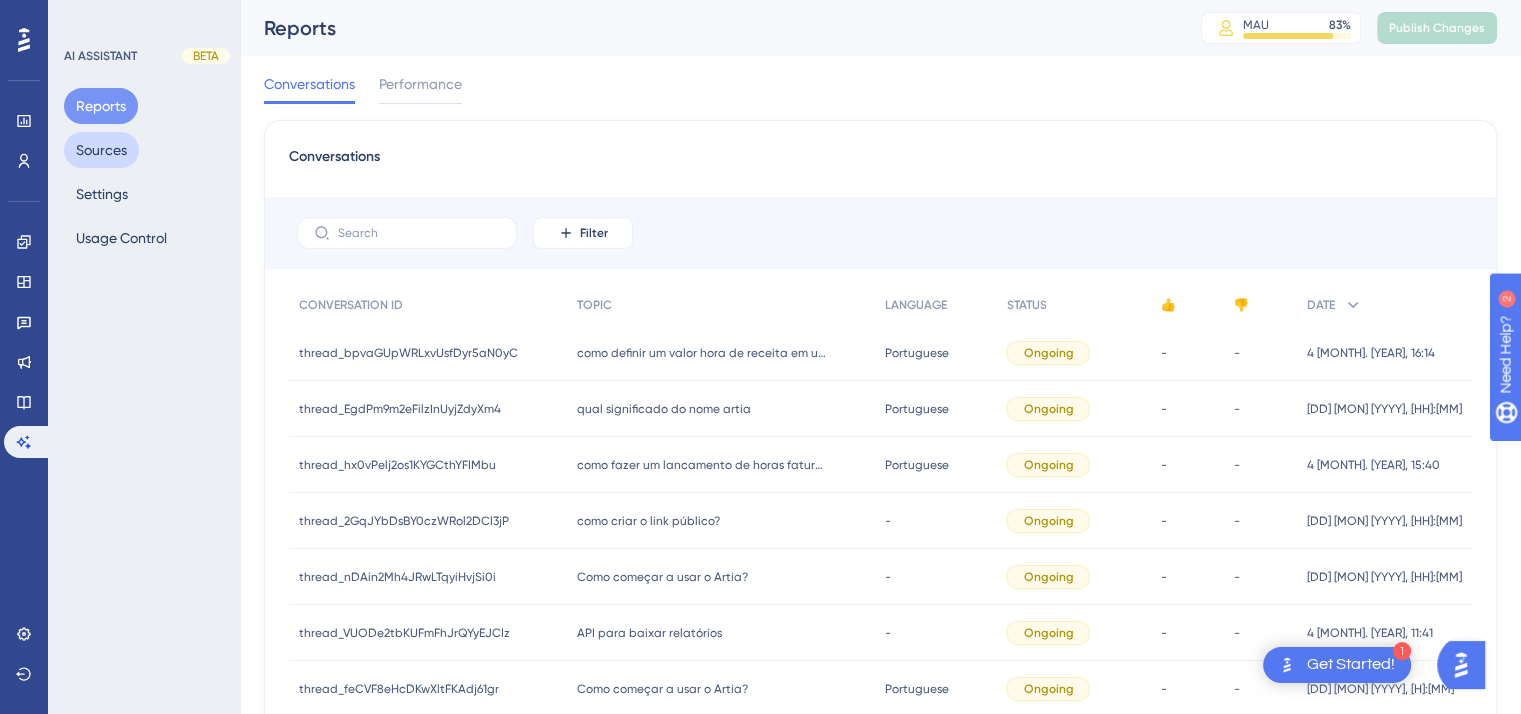 click on "Sources" at bounding box center (101, 150) 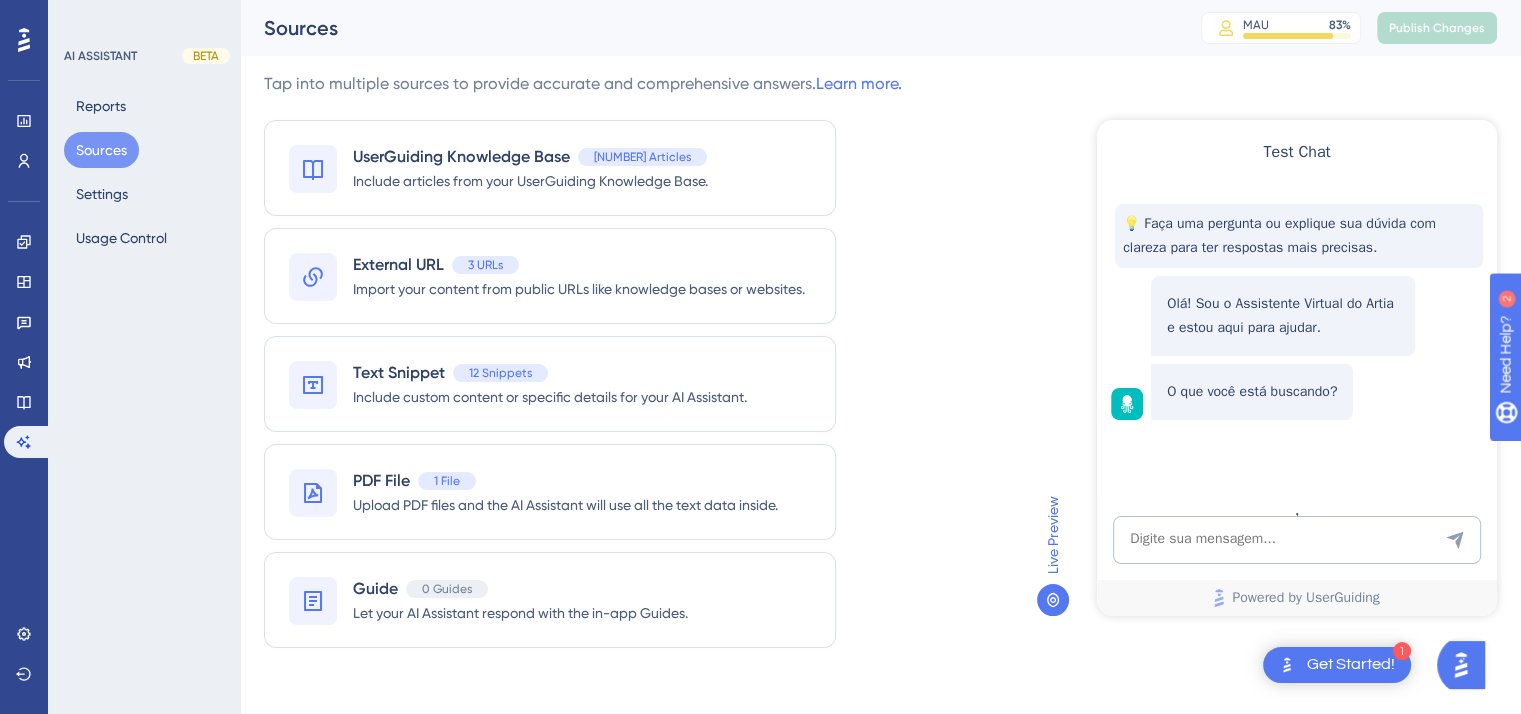 scroll, scrollTop: 0, scrollLeft: 0, axis: both 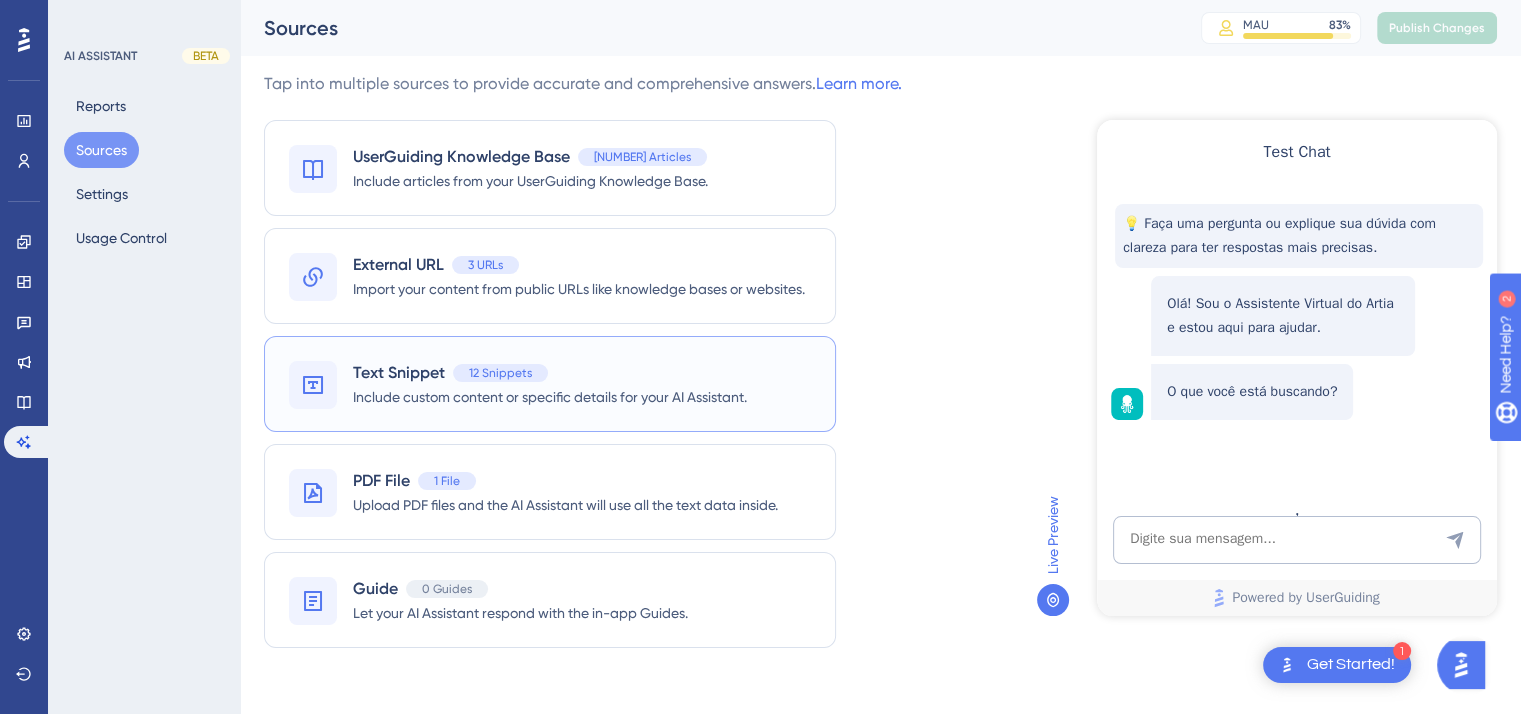 click on "Text Snippet" at bounding box center (399, 373) 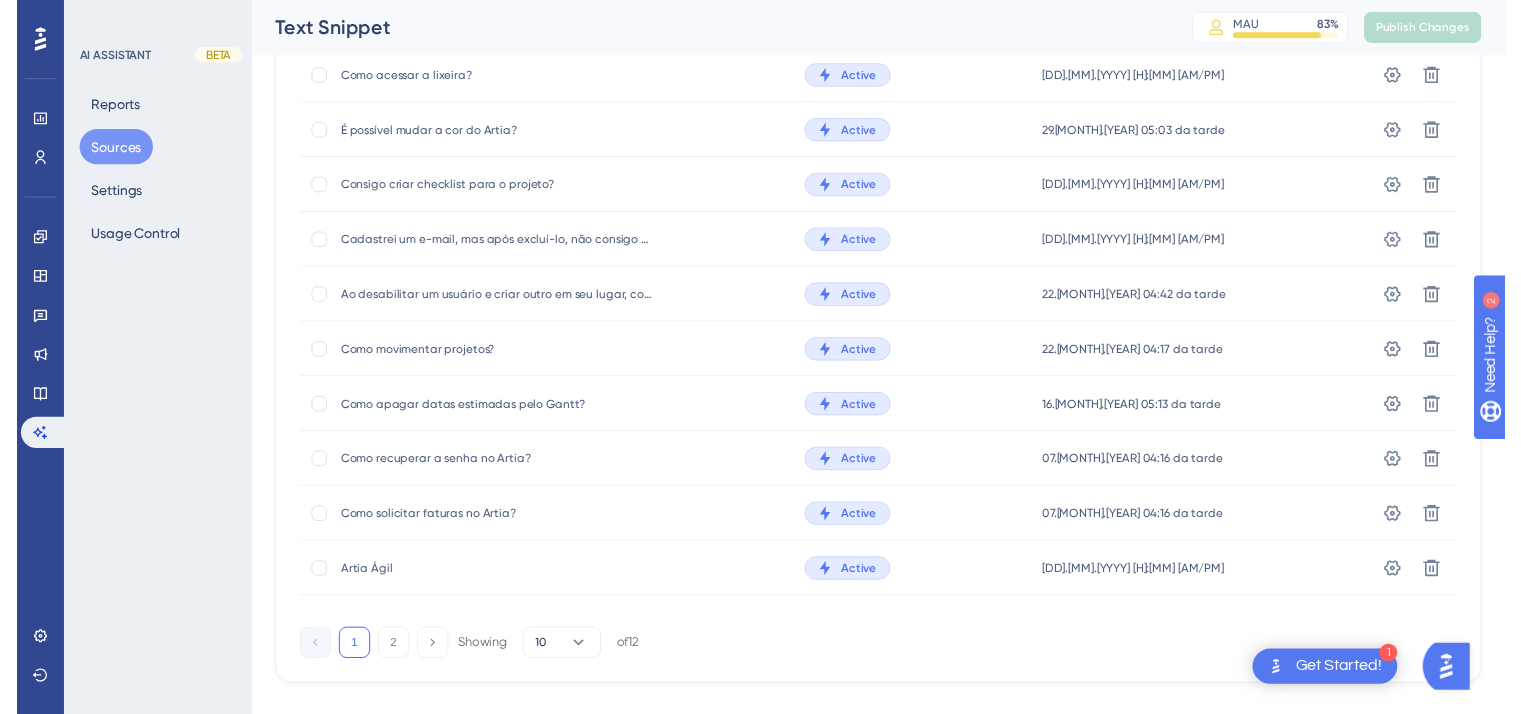 scroll, scrollTop: 0, scrollLeft: 0, axis: both 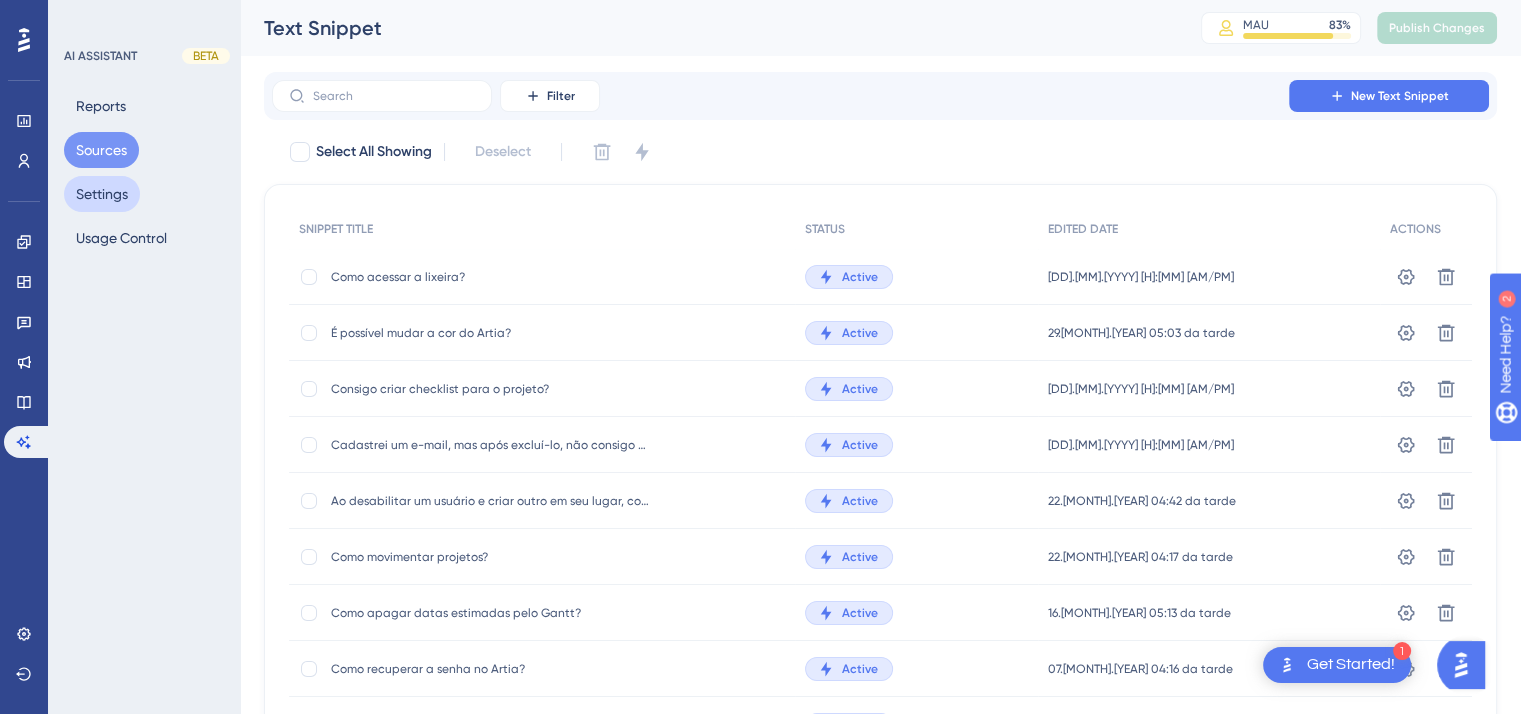 click on "Settings" at bounding box center [102, 194] 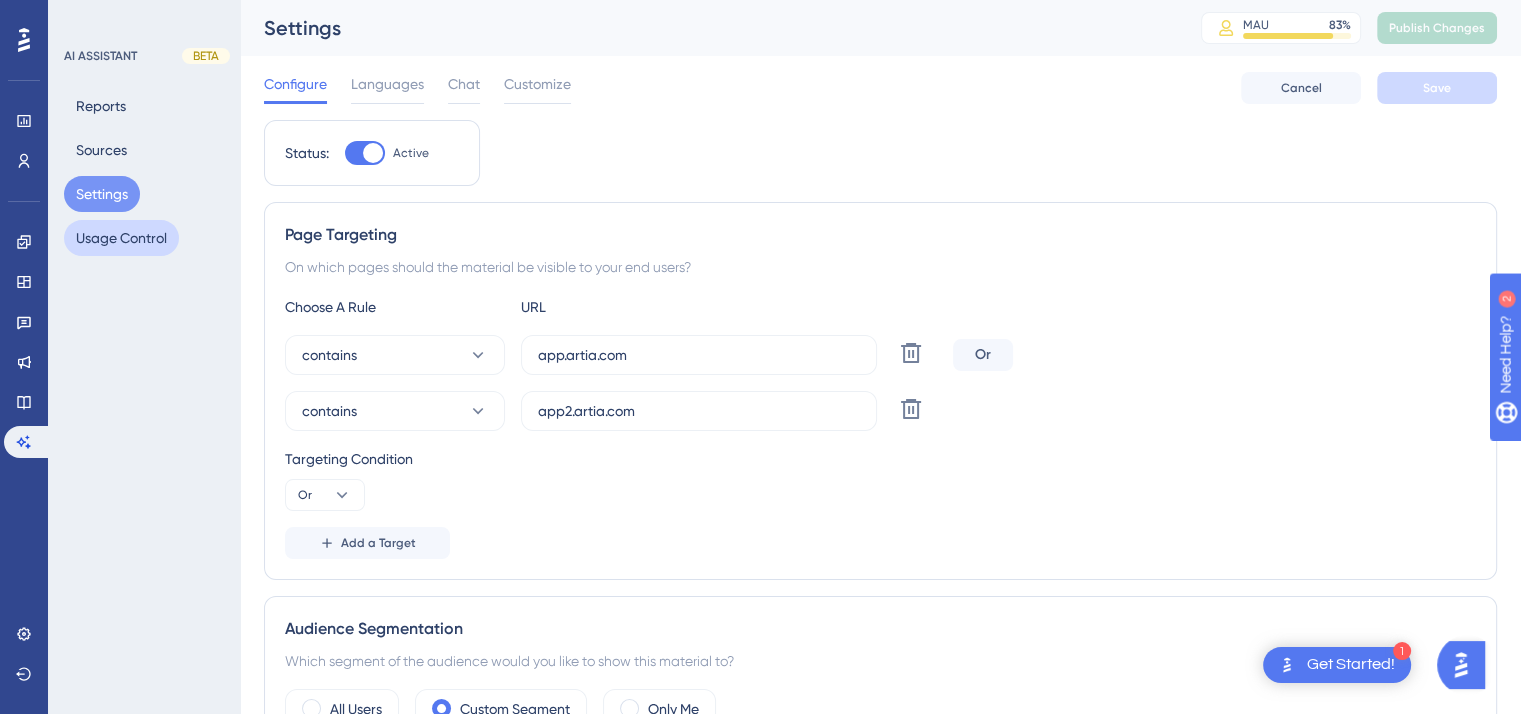 click on "Usage Control" at bounding box center (121, 238) 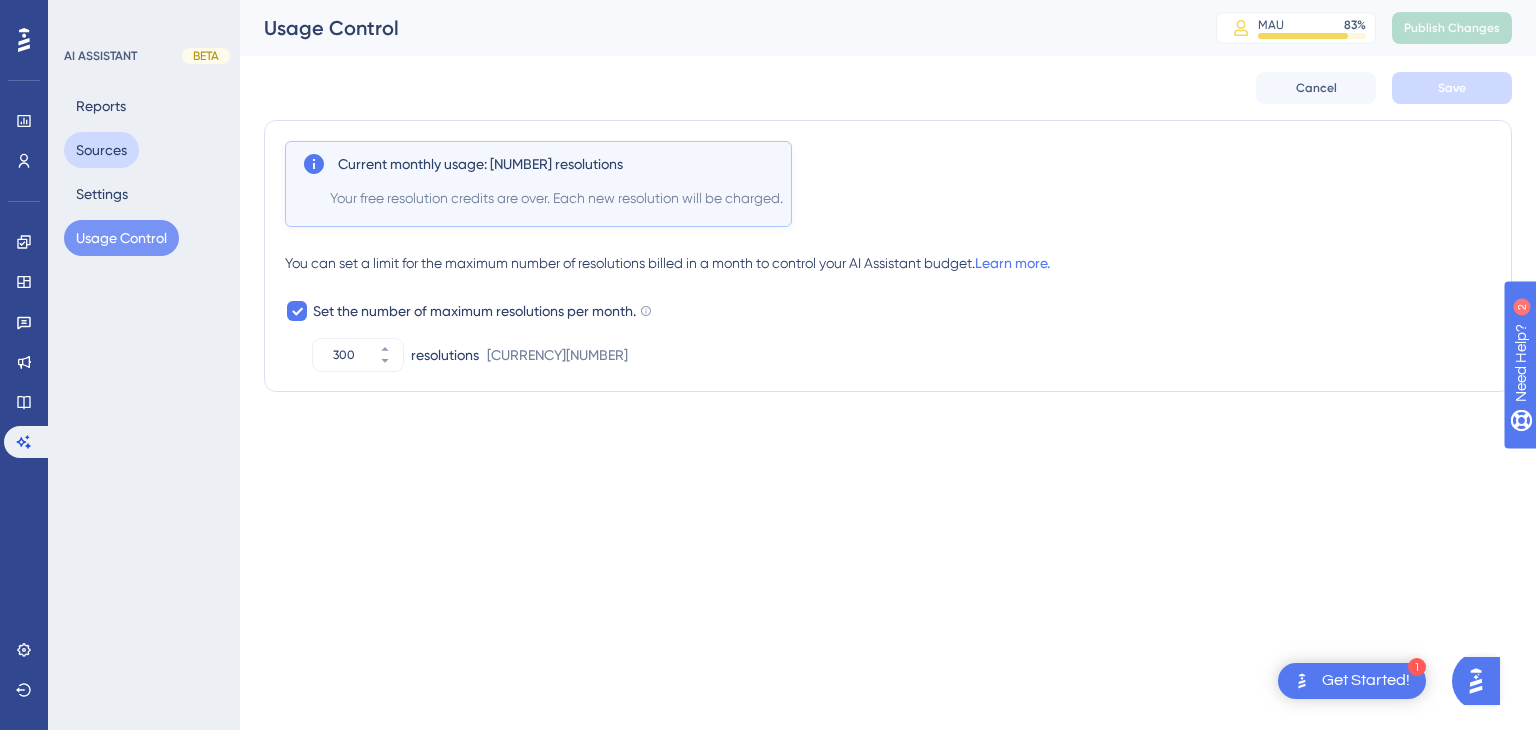 click on "Sources" at bounding box center (101, 150) 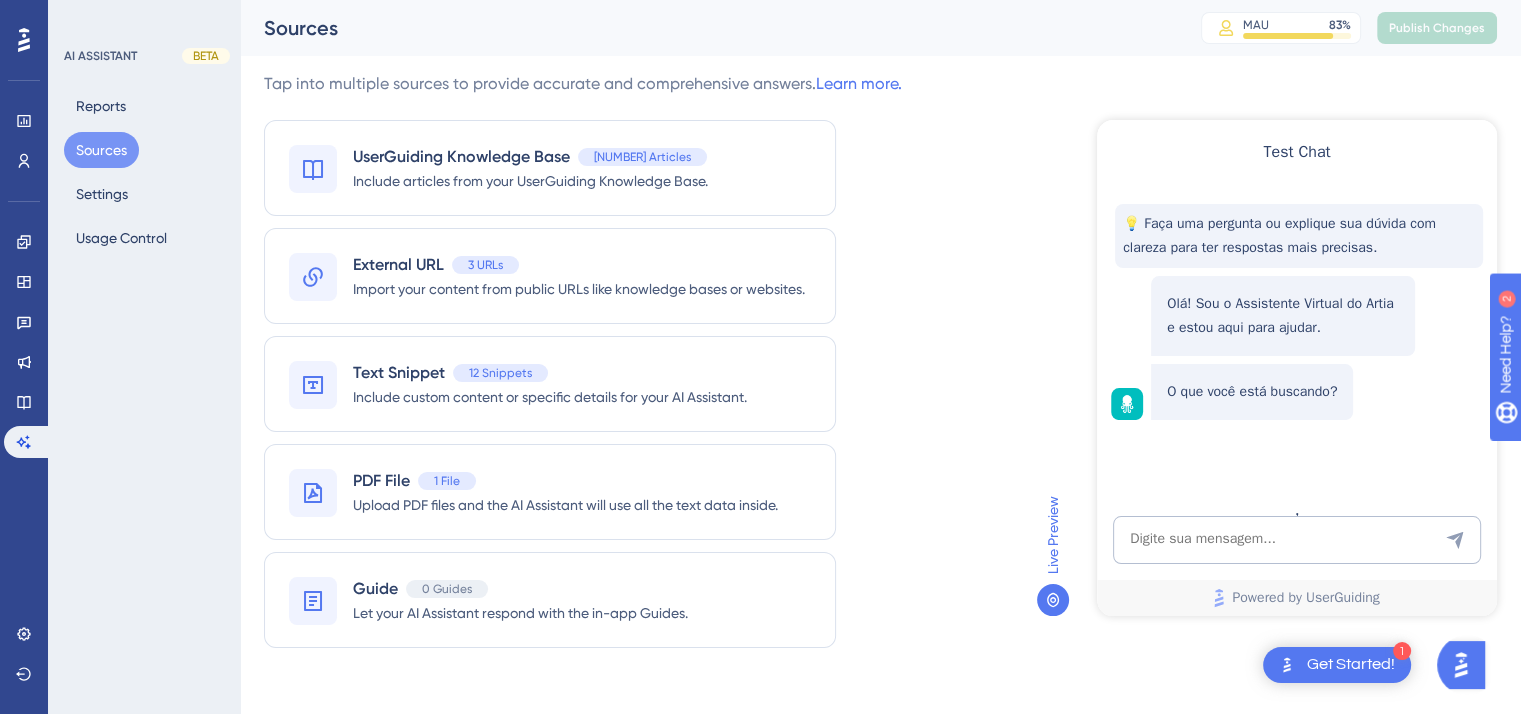 scroll, scrollTop: 0, scrollLeft: 0, axis: both 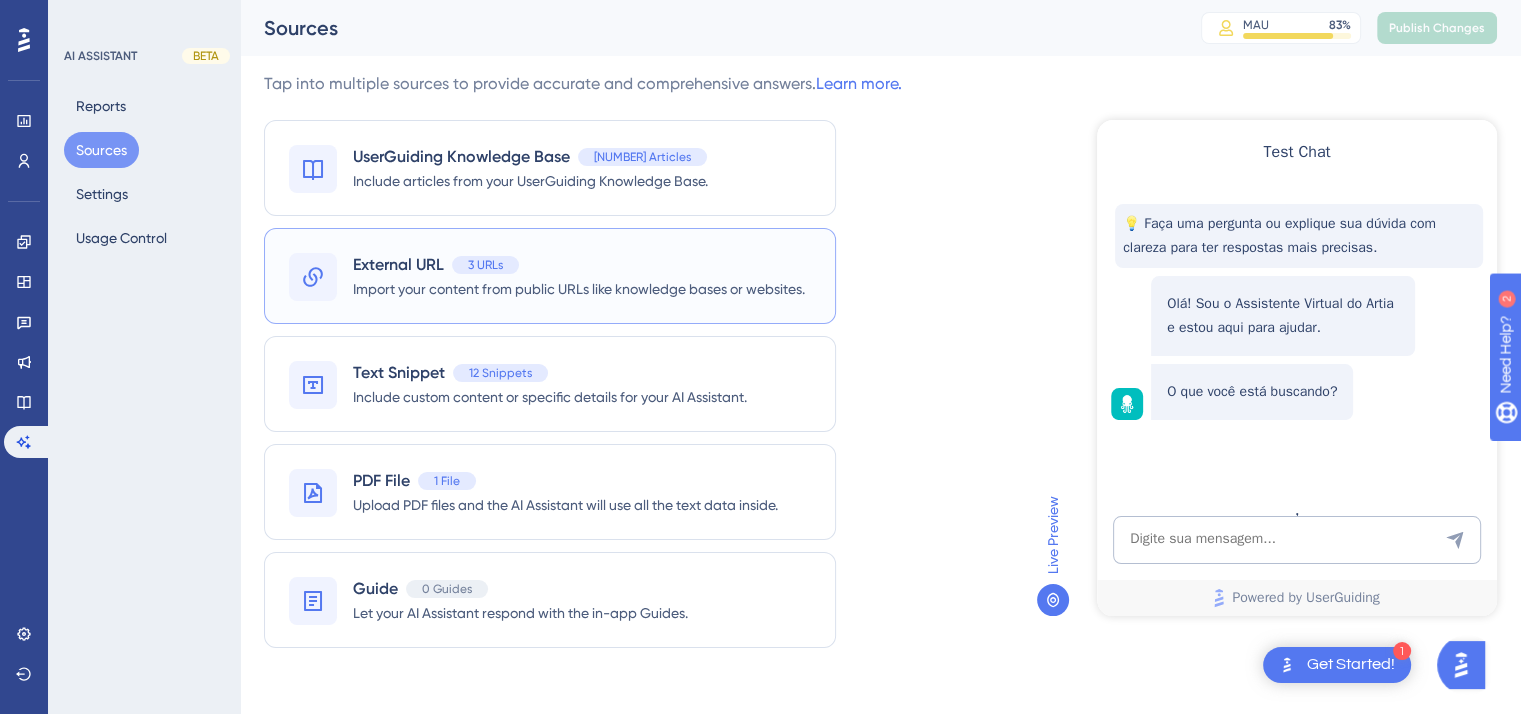 click on "Import your content from public URLs like knowledge bases or websites." at bounding box center [579, 289] 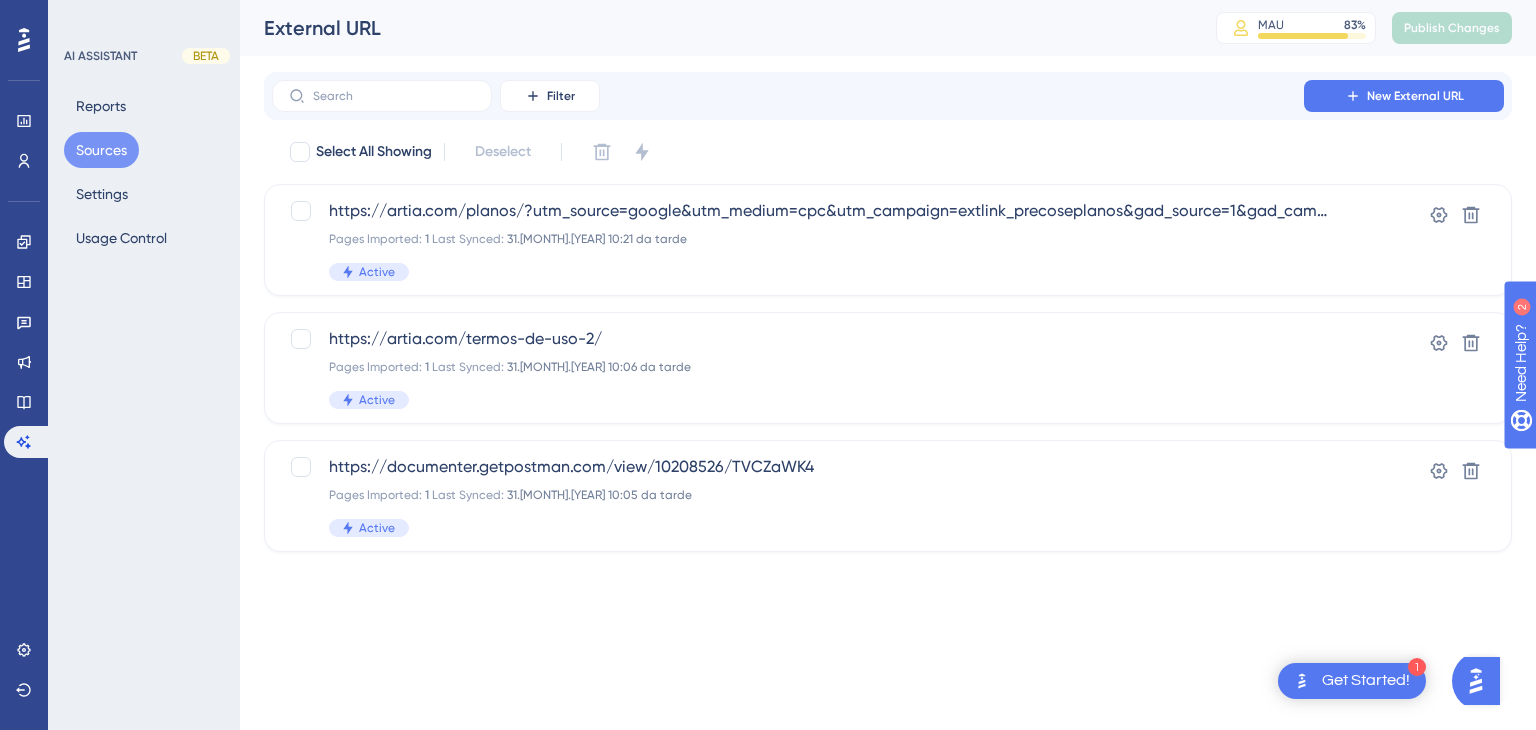 click on "Sources" at bounding box center [101, 150] 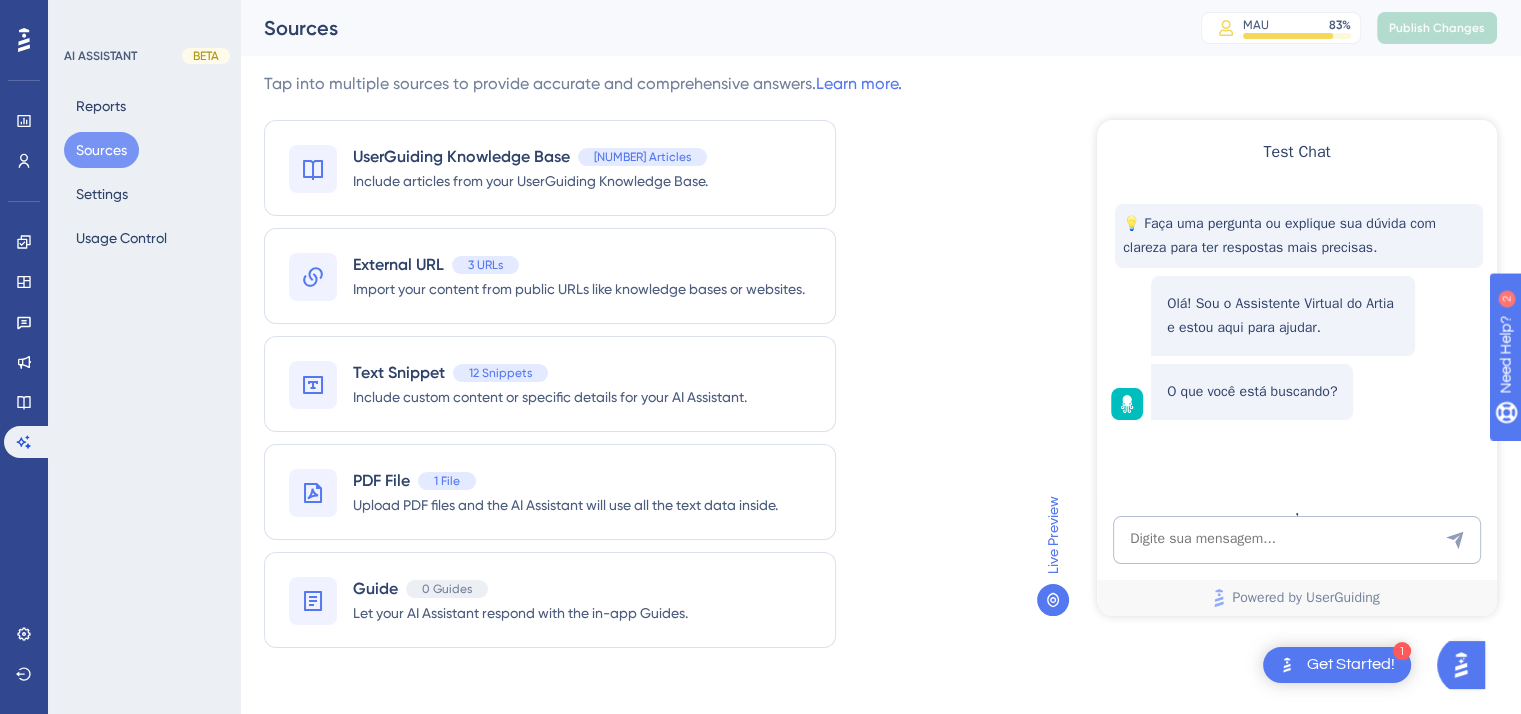 scroll, scrollTop: 0, scrollLeft: 0, axis: both 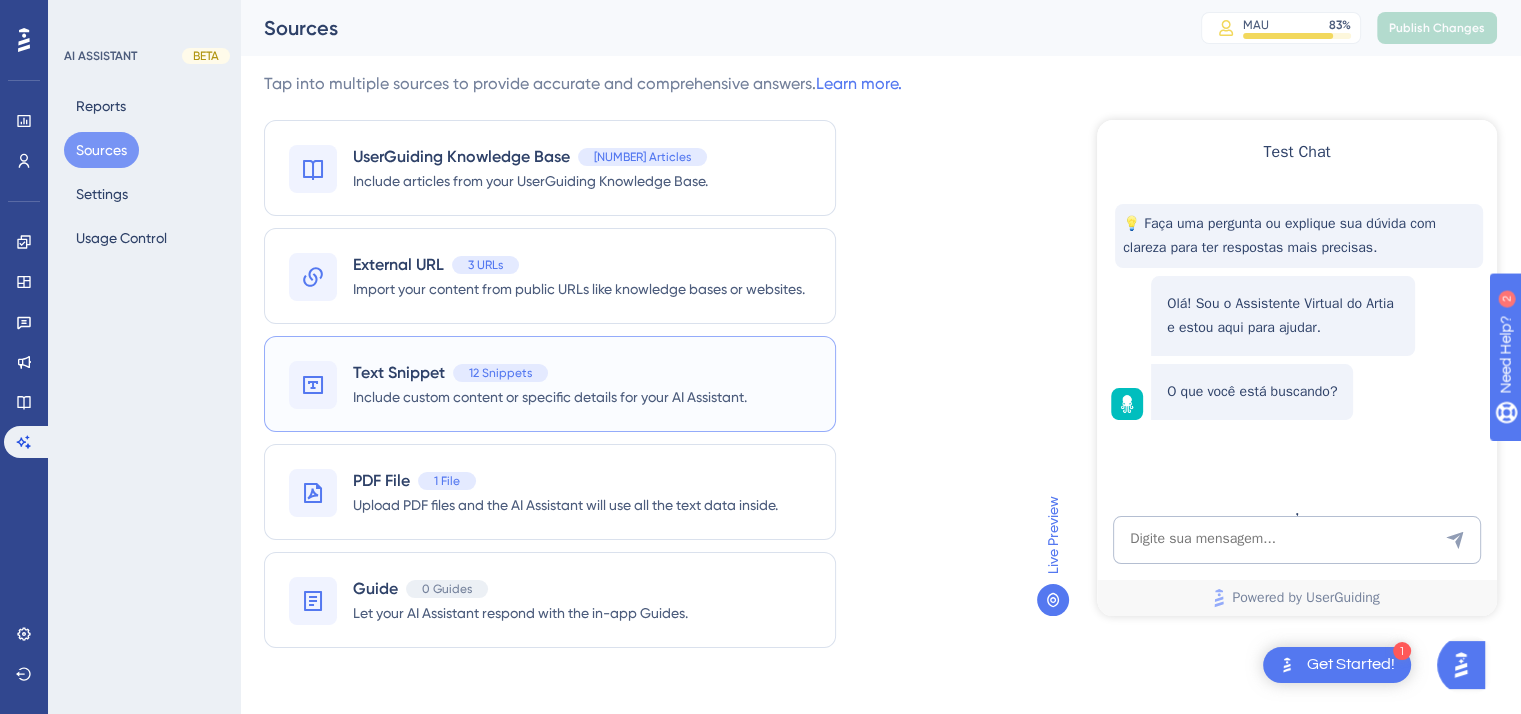 click on "Text Snippet" at bounding box center (399, 373) 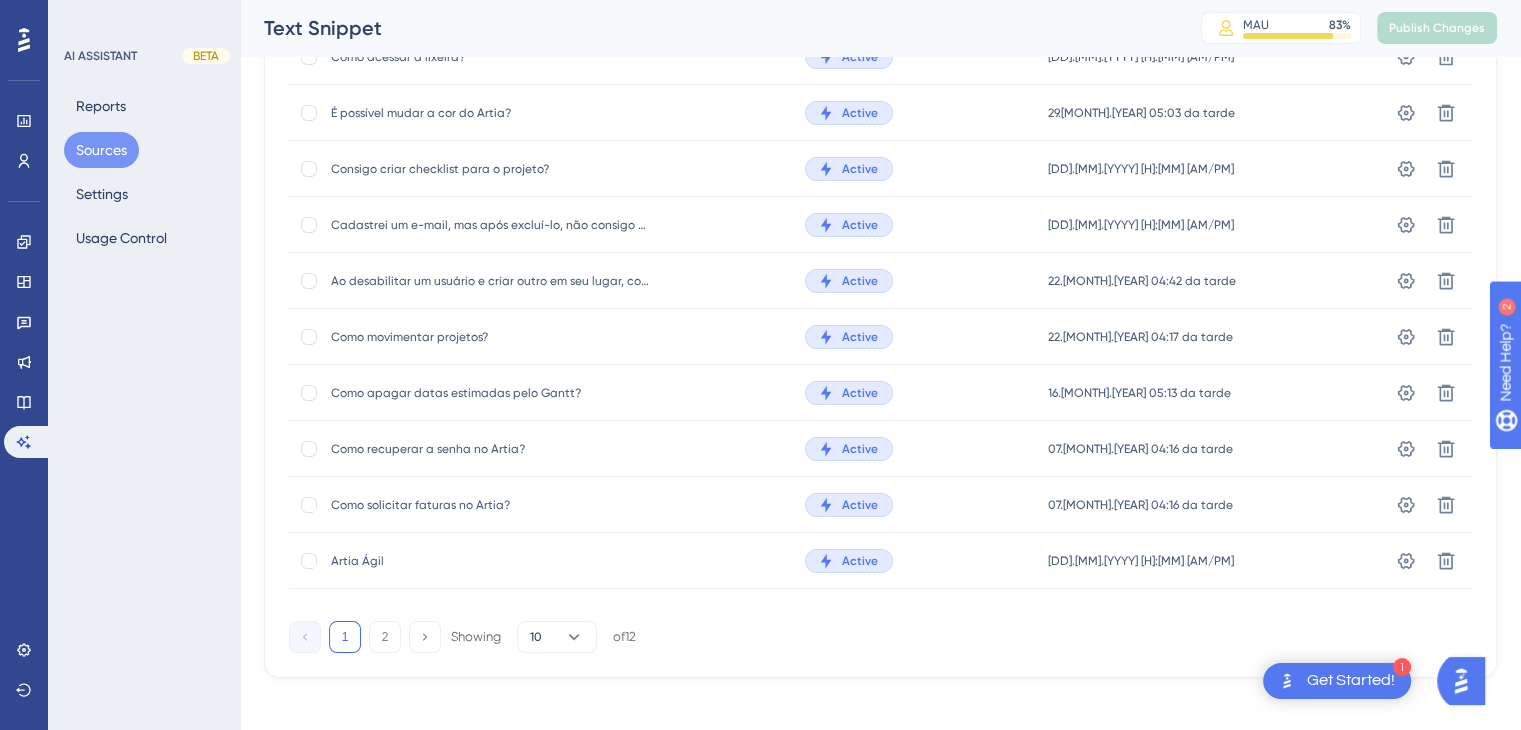 scroll, scrollTop: 232, scrollLeft: 0, axis: vertical 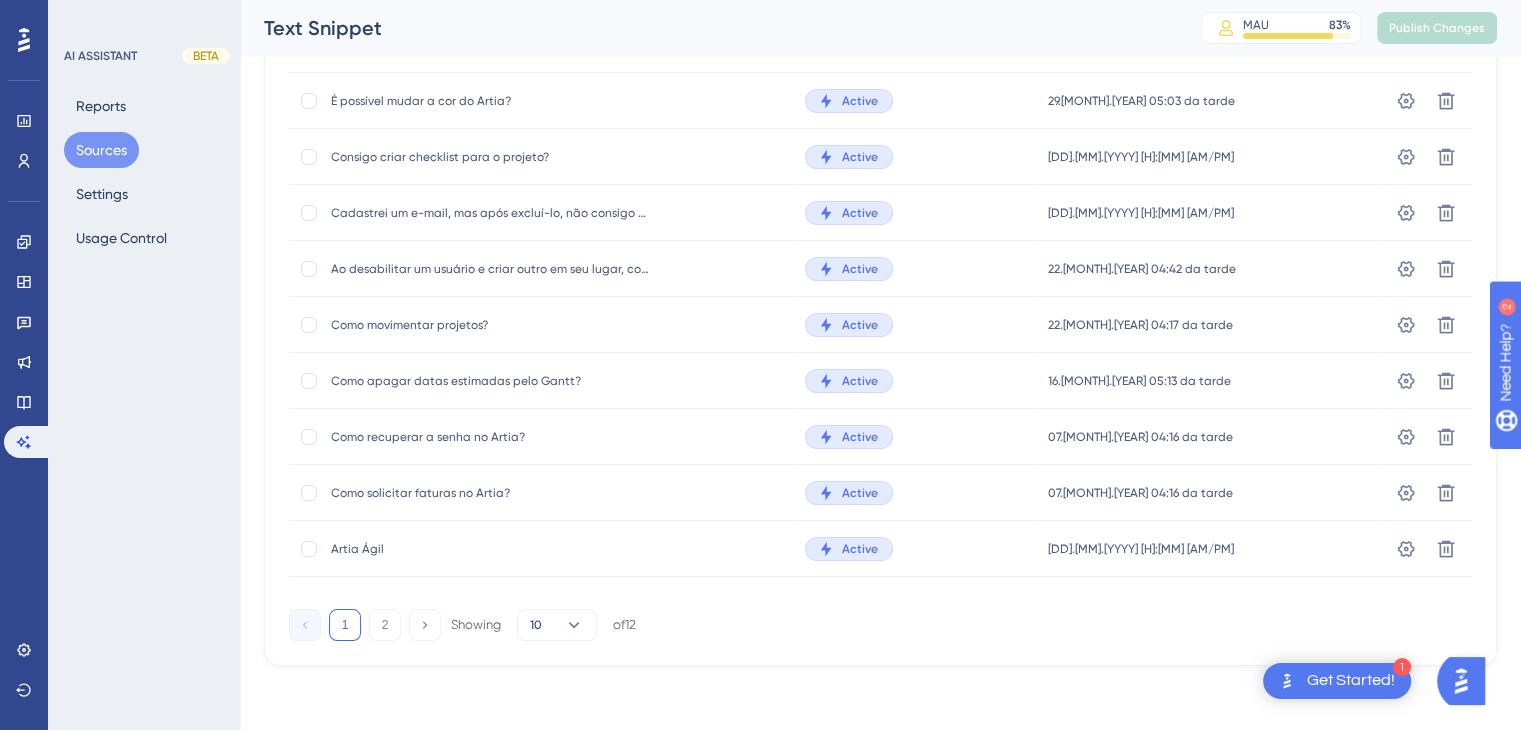 click on "Como solicitar faturas no Artia?" at bounding box center [491, 493] 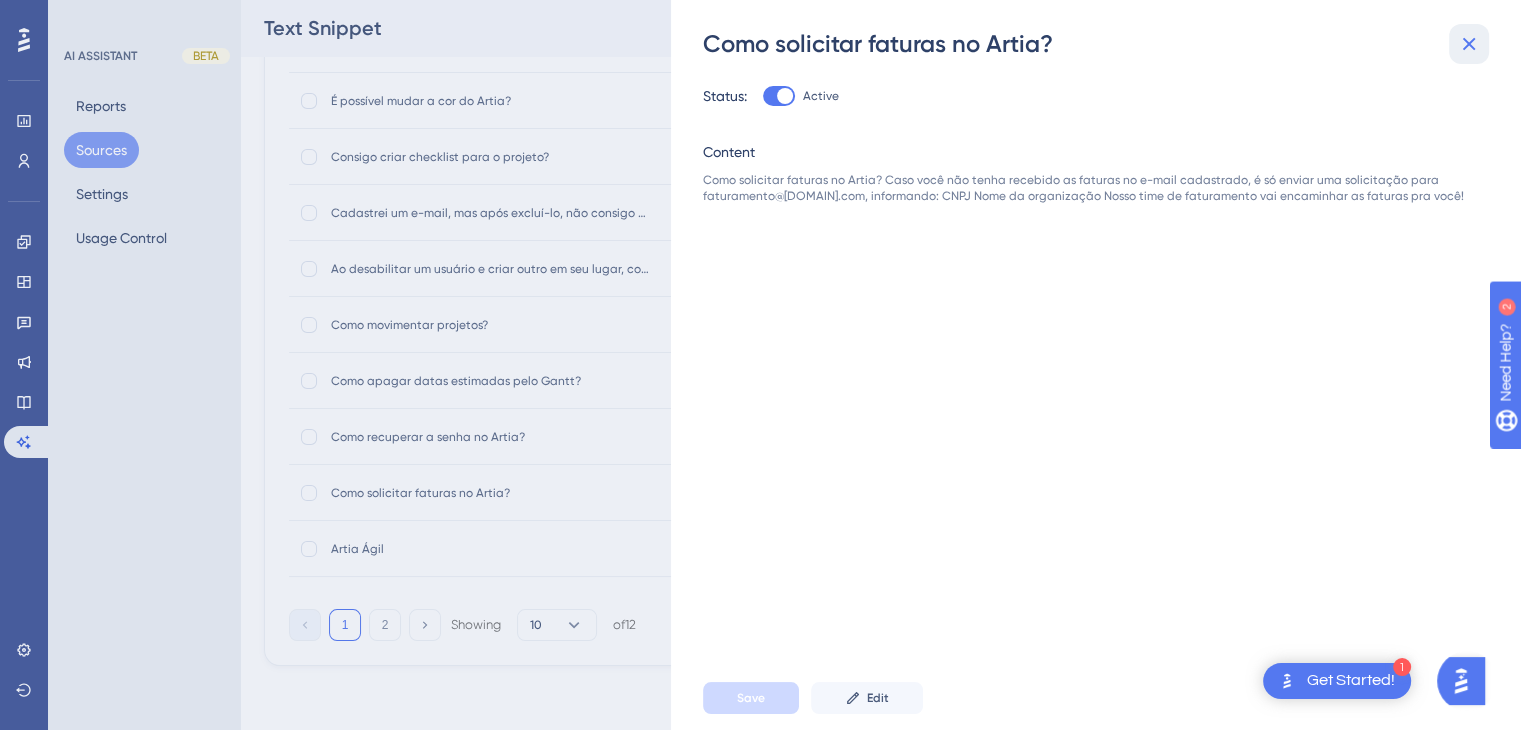 click 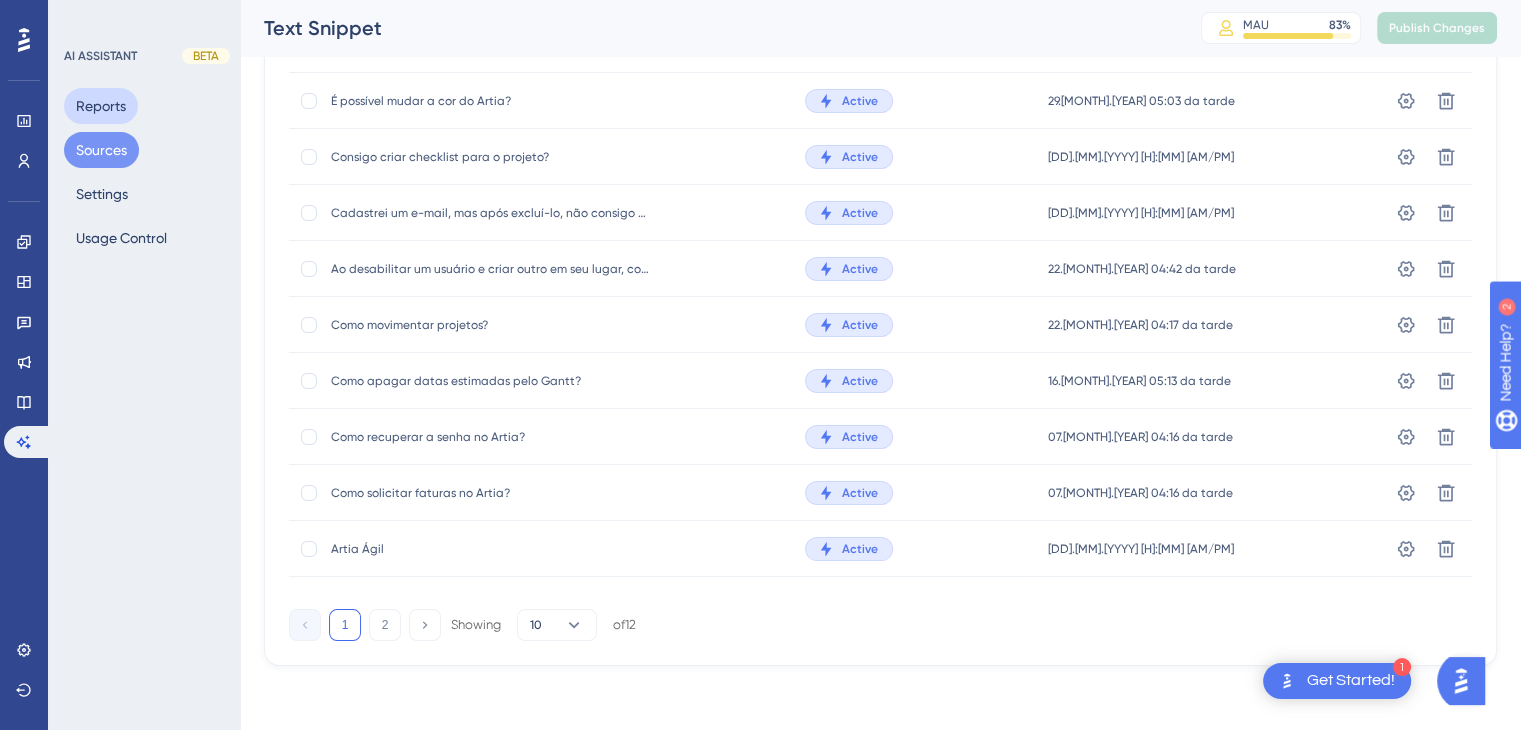 click on "Reports" at bounding box center [101, 106] 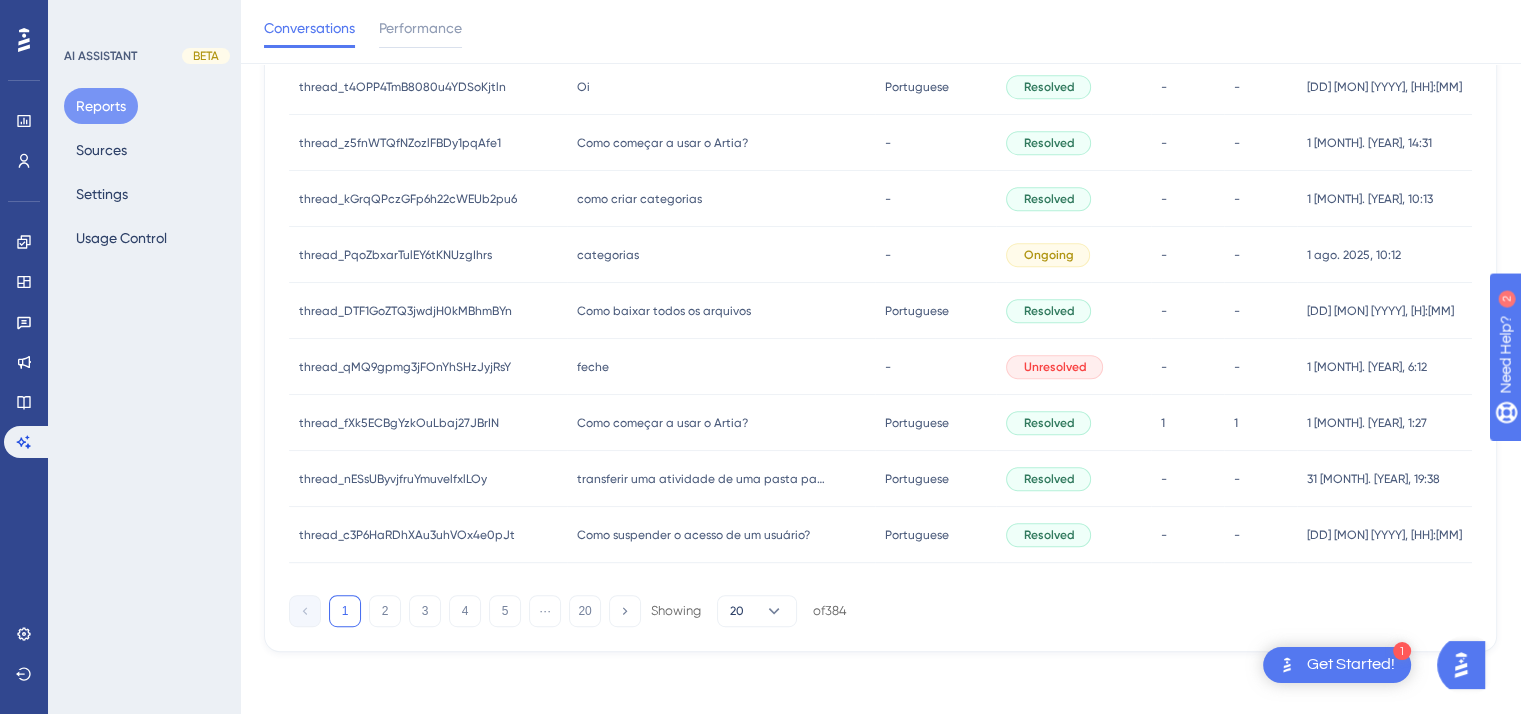 scroll, scrollTop: 891, scrollLeft: 0, axis: vertical 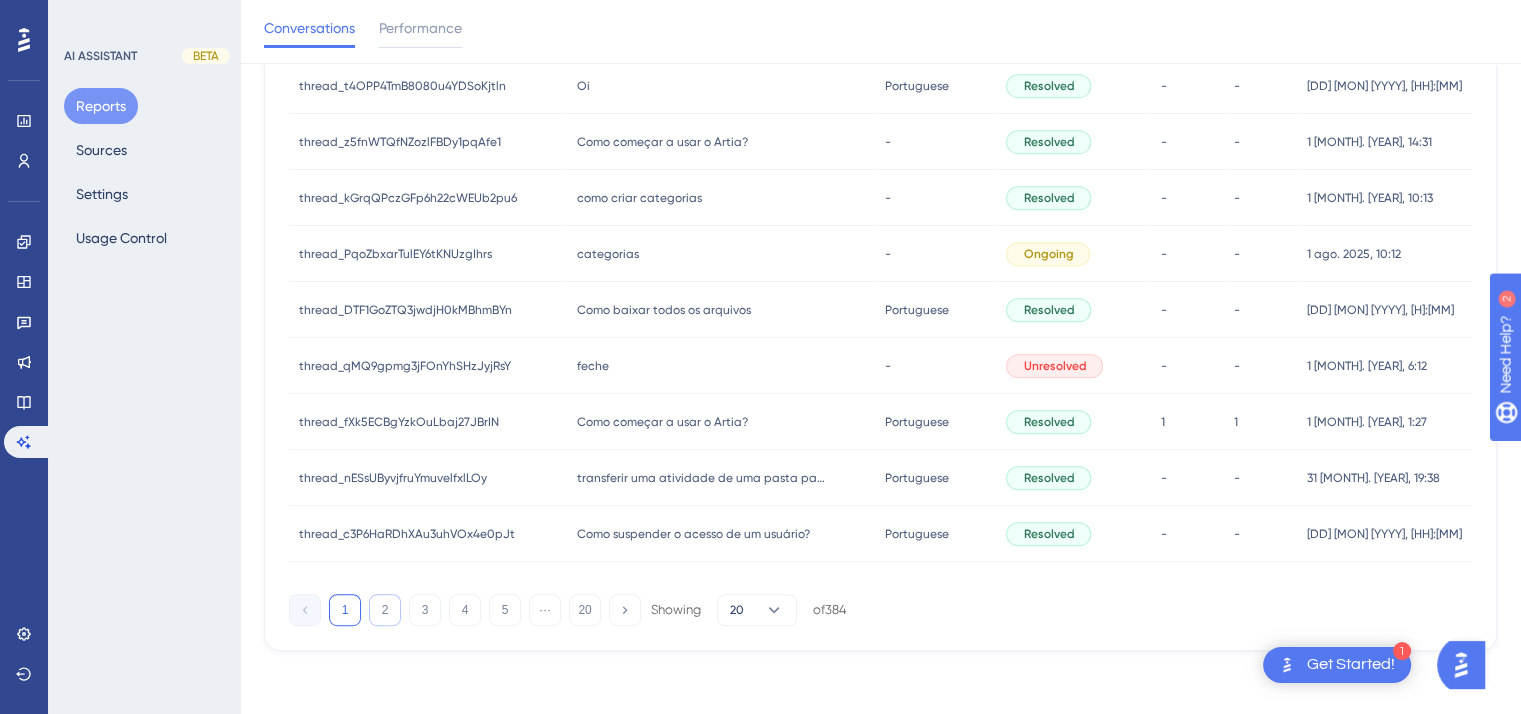 click on "2" at bounding box center [385, 610] 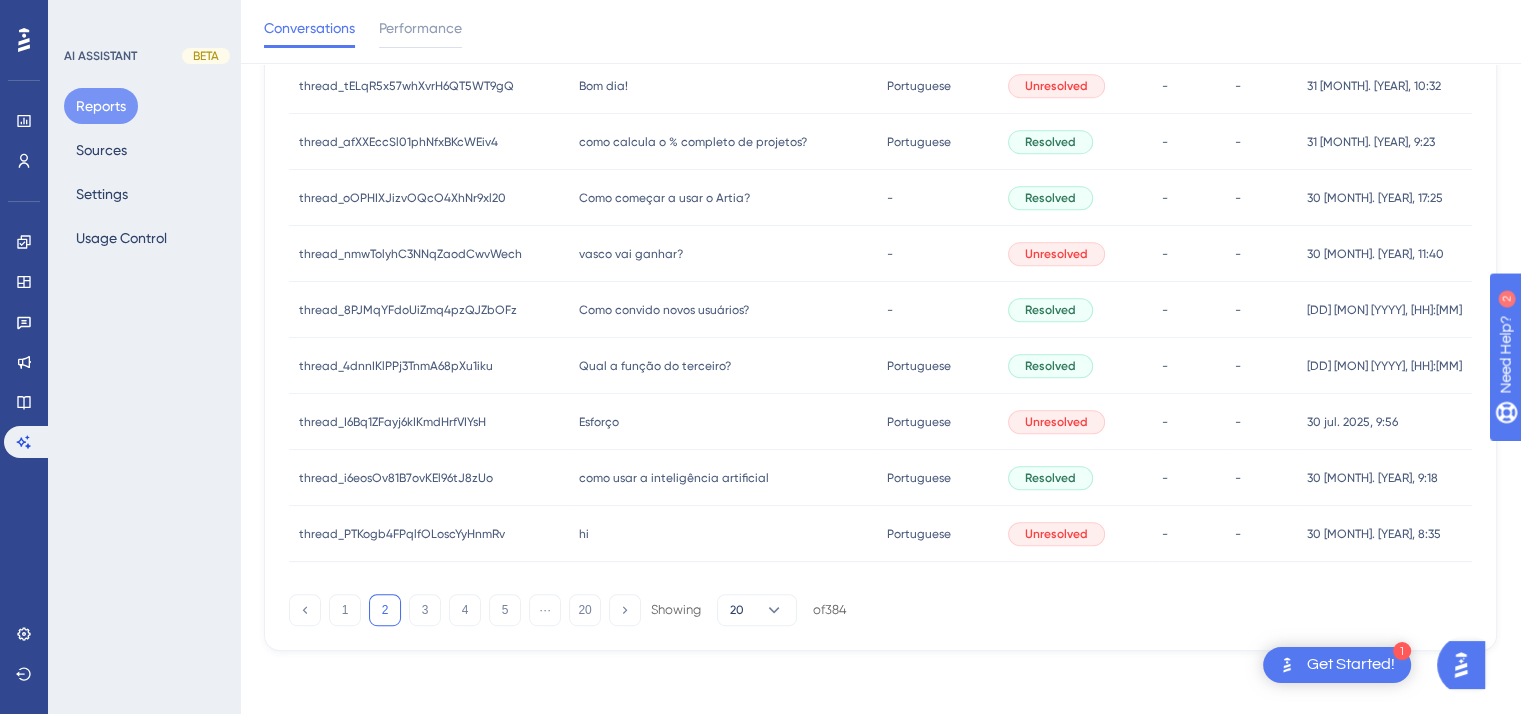 scroll, scrollTop: 791, scrollLeft: 0, axis: vertical 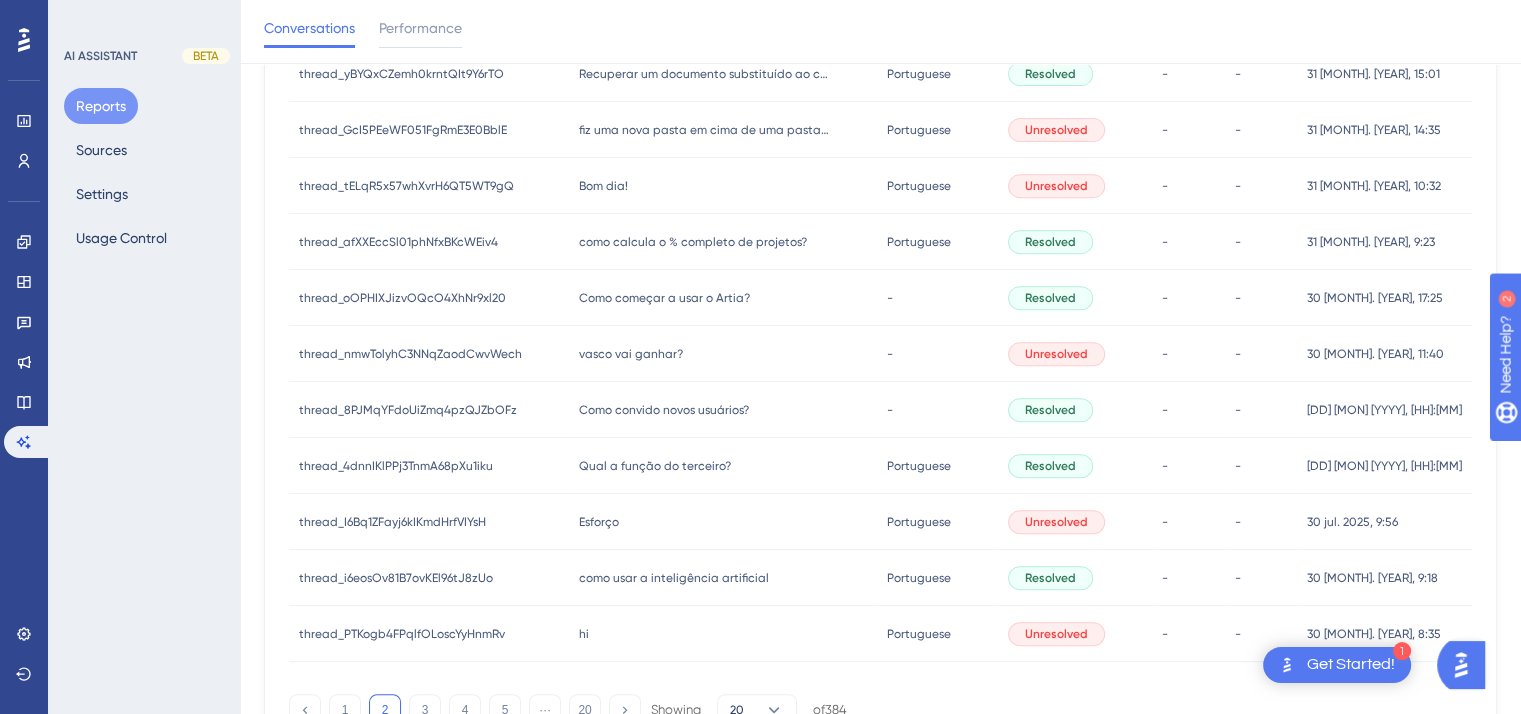 click on "vasco vai ganhar?" at bounding box center [631, 354] 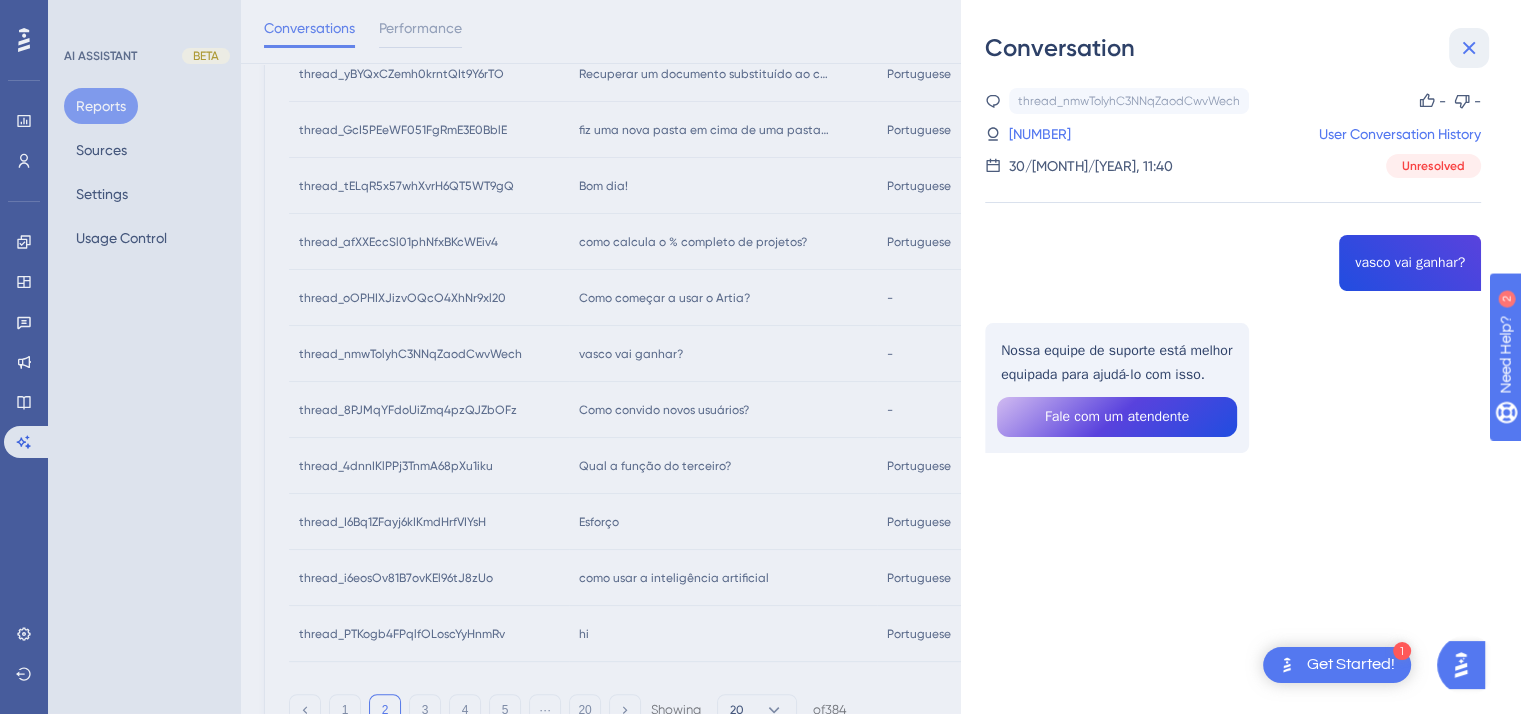 drag, startPoint x: 1468, startPoint y: 41, endPoint x: 1380, endPoint y: 165, distance: 152.05263 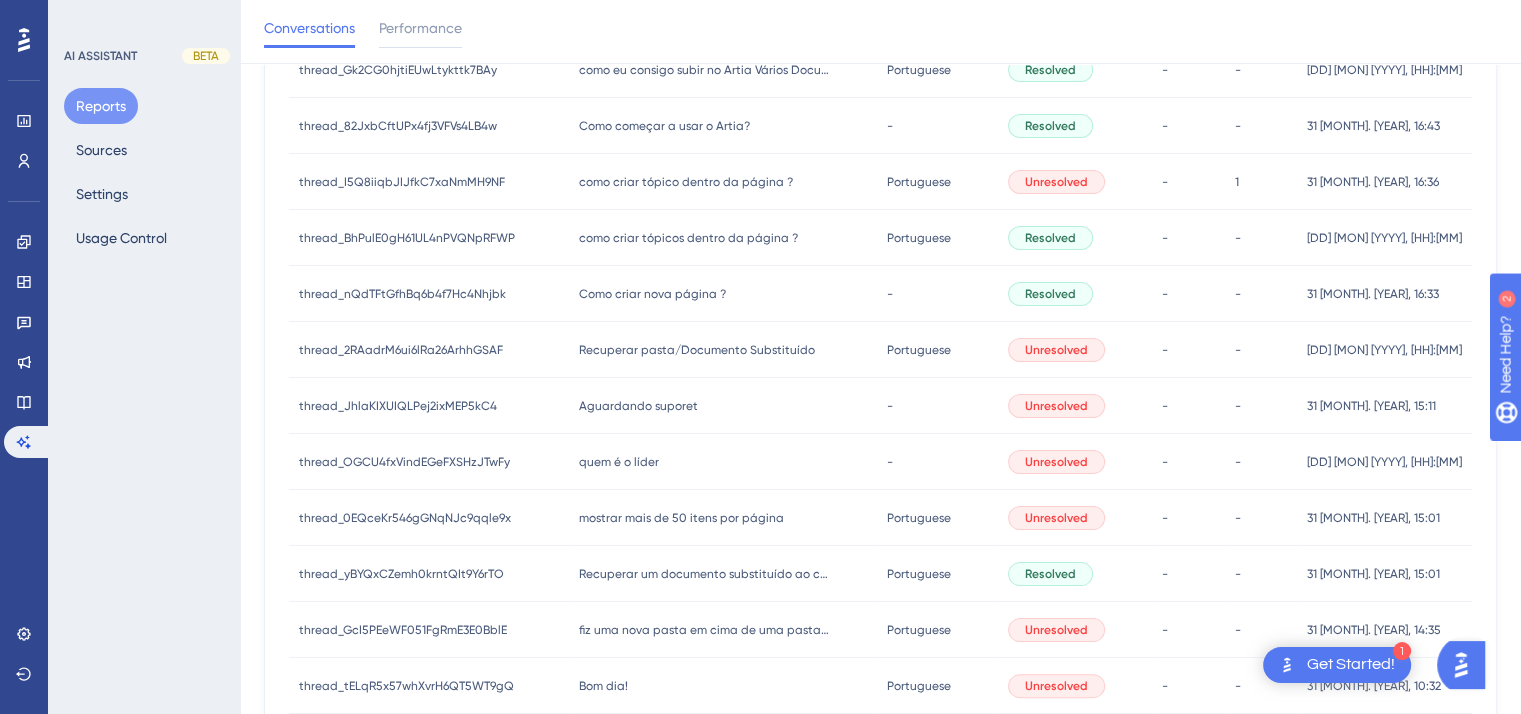 scroll, scrollTop: 0, scrollLeft: 0, axis: both 